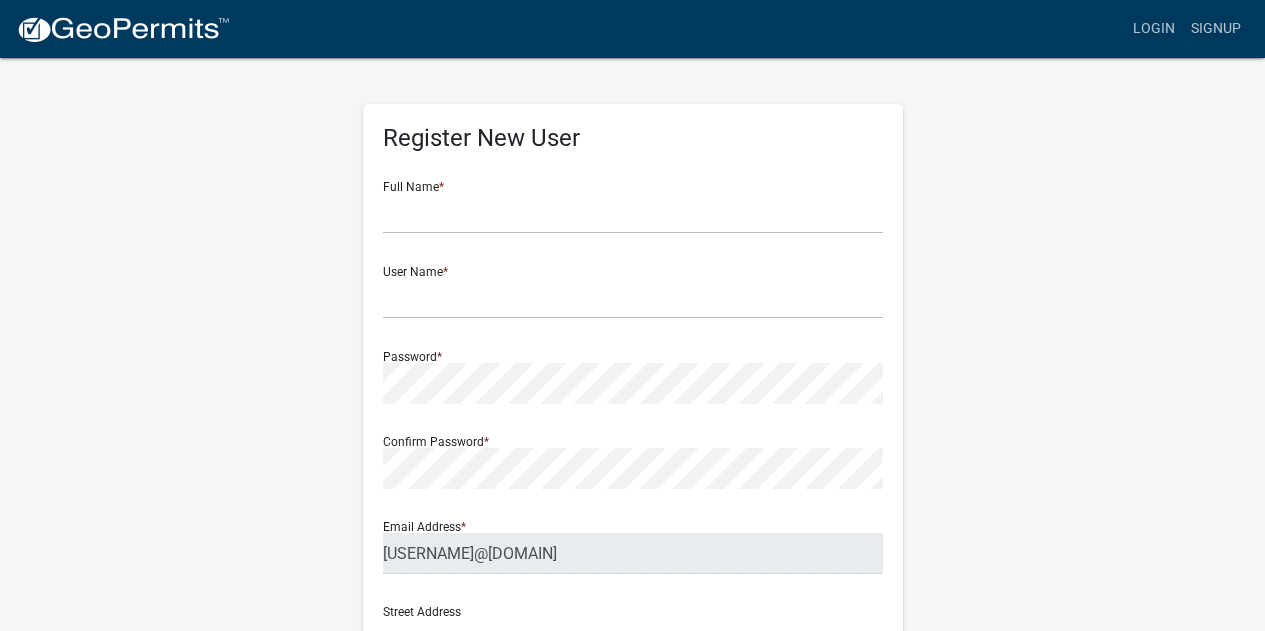 scroll, scrollTop: 0, scrollLeft: 0, axis: both 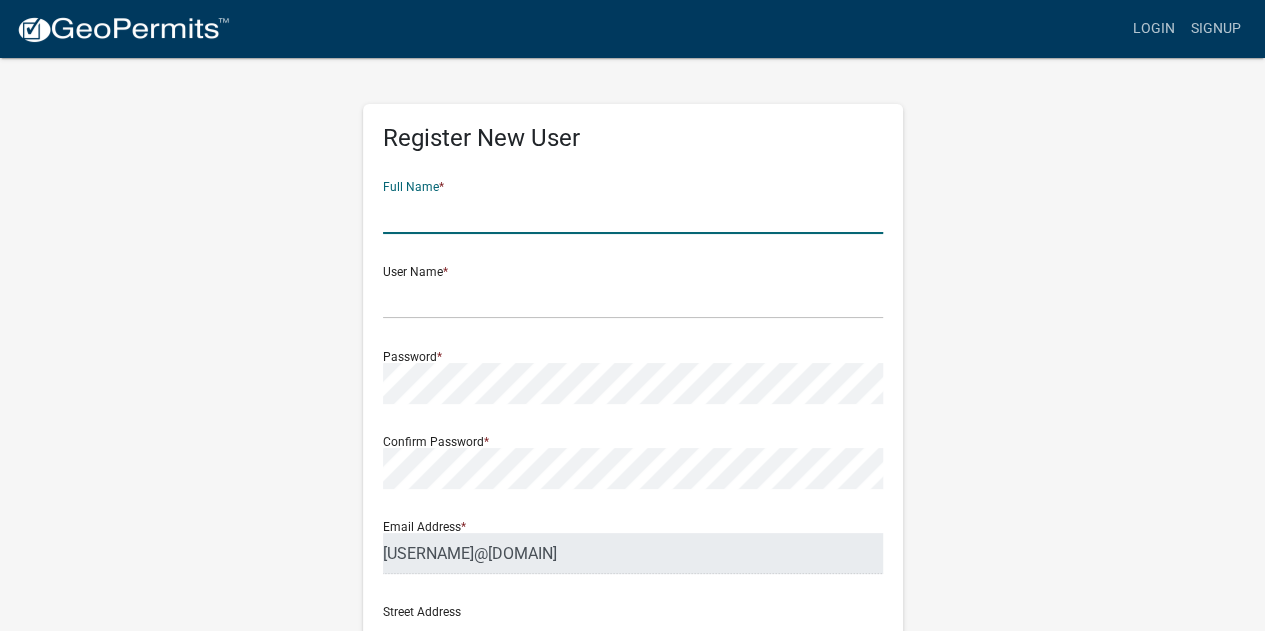 click 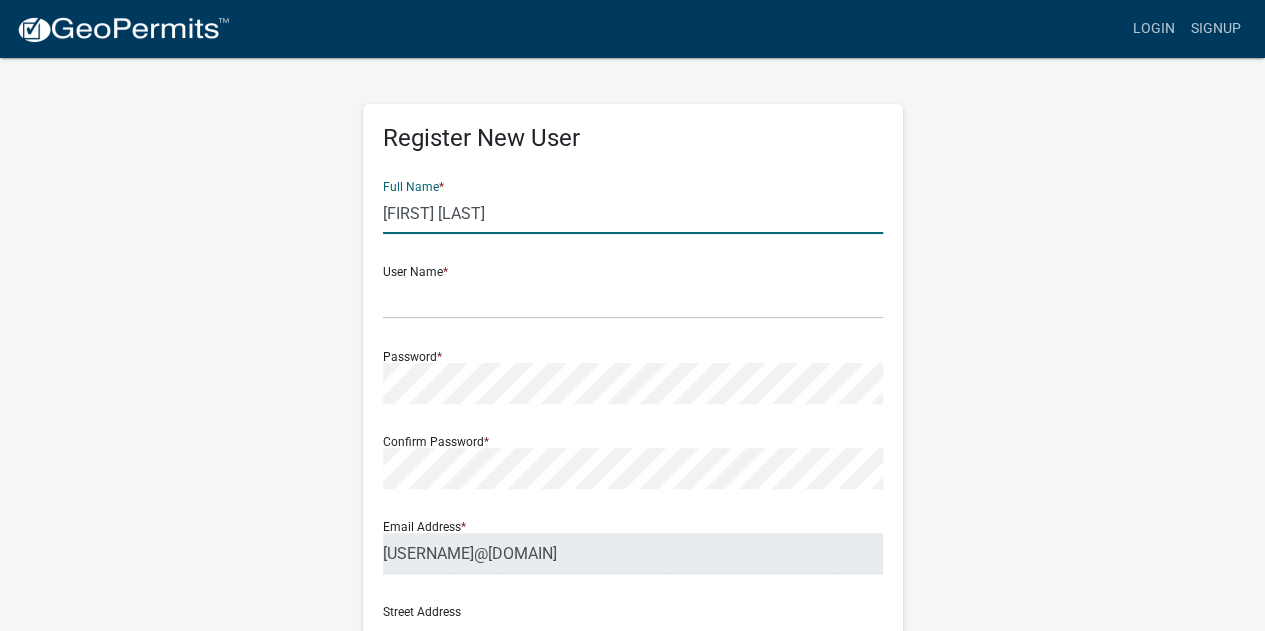 type on "[NUMBER] [STREET]" 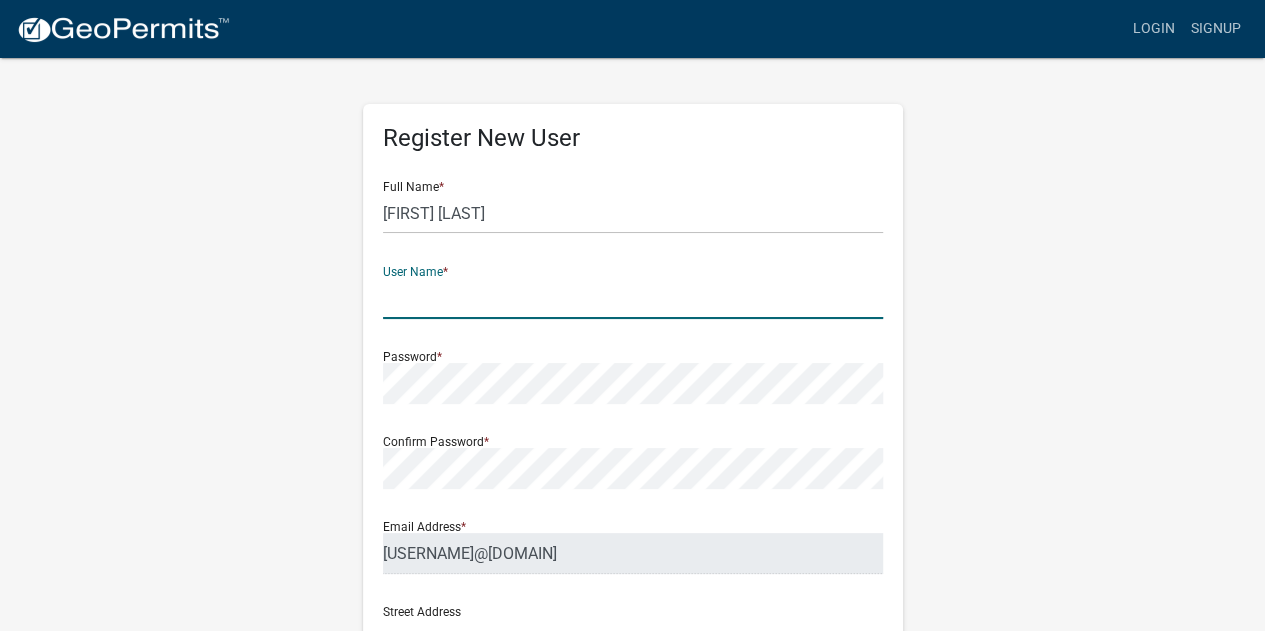 click 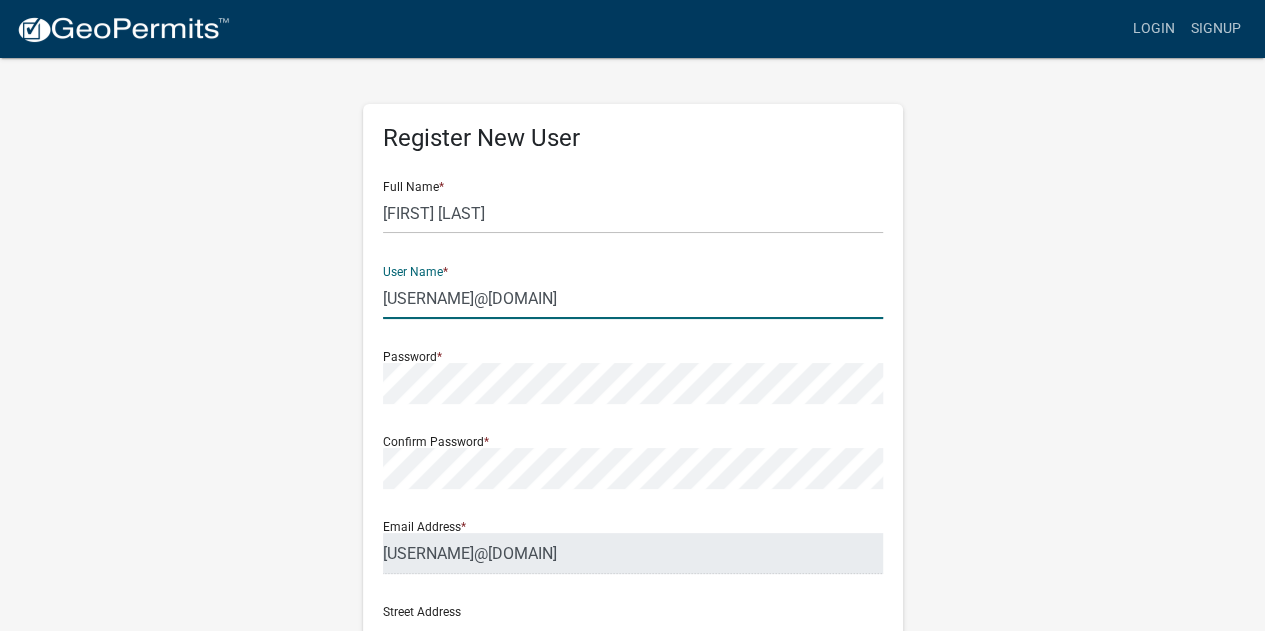 type on "[USERNAME]@[DOMAIN]" 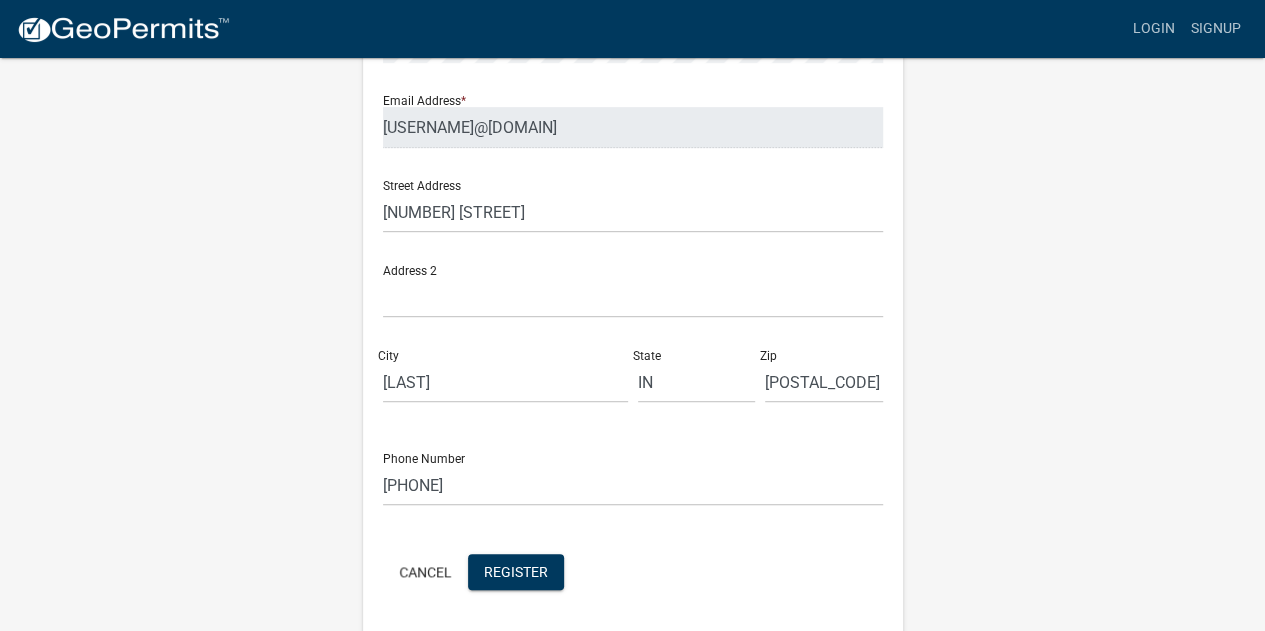 scroll, scrollTop: 494, scrollLeft: 0, axis: vertical 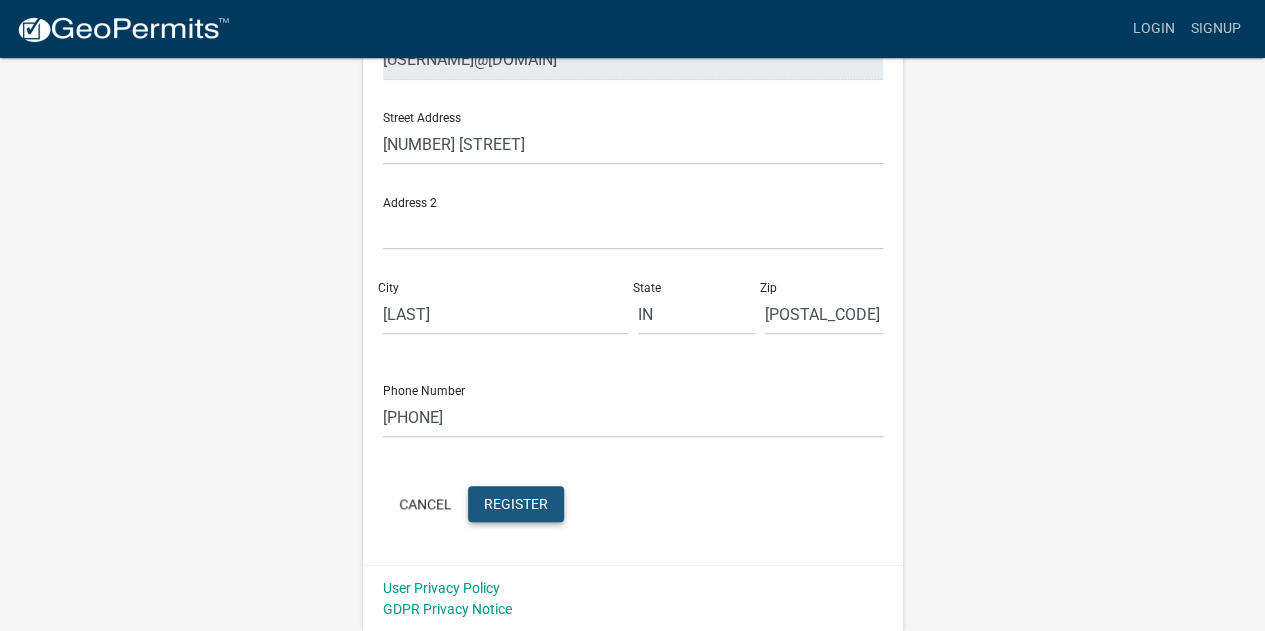 click on "Register" 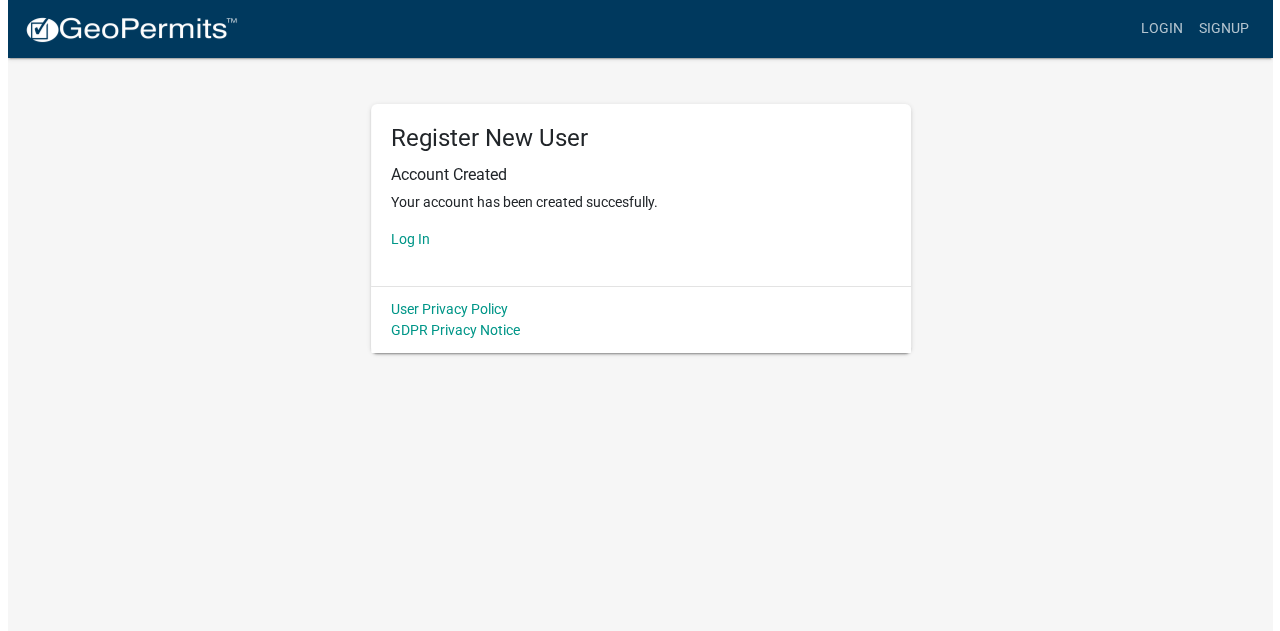 scroll, scrollTop: 0, scrollLeft: 0, axis: both 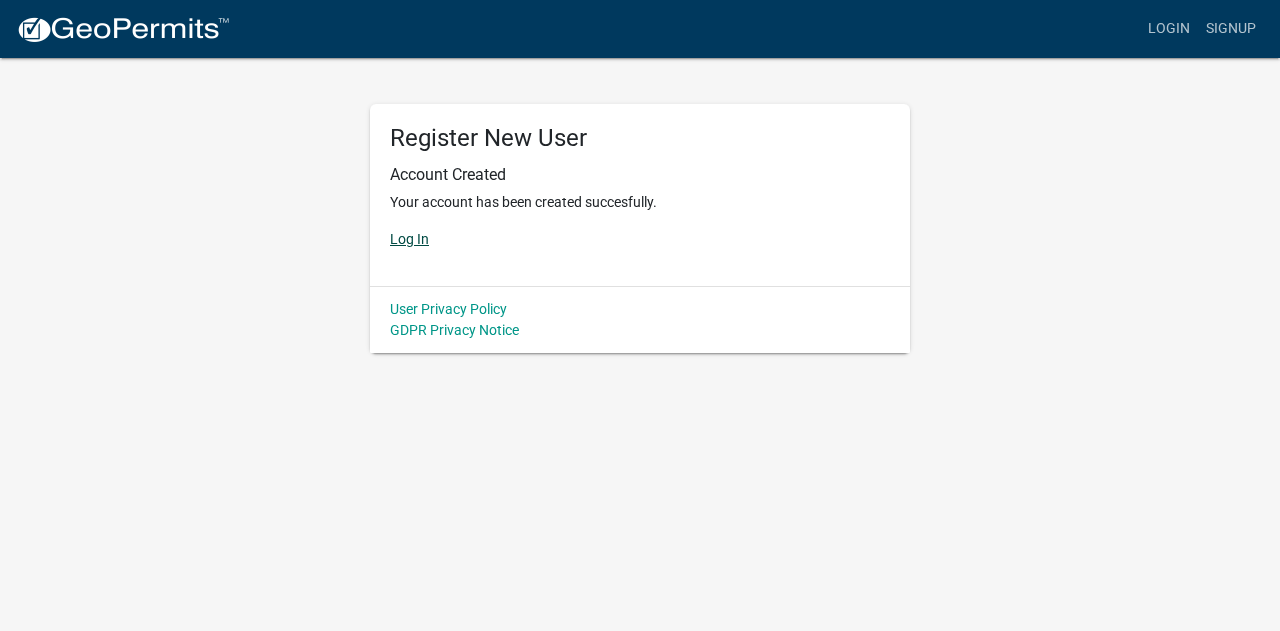 click on "Log In" 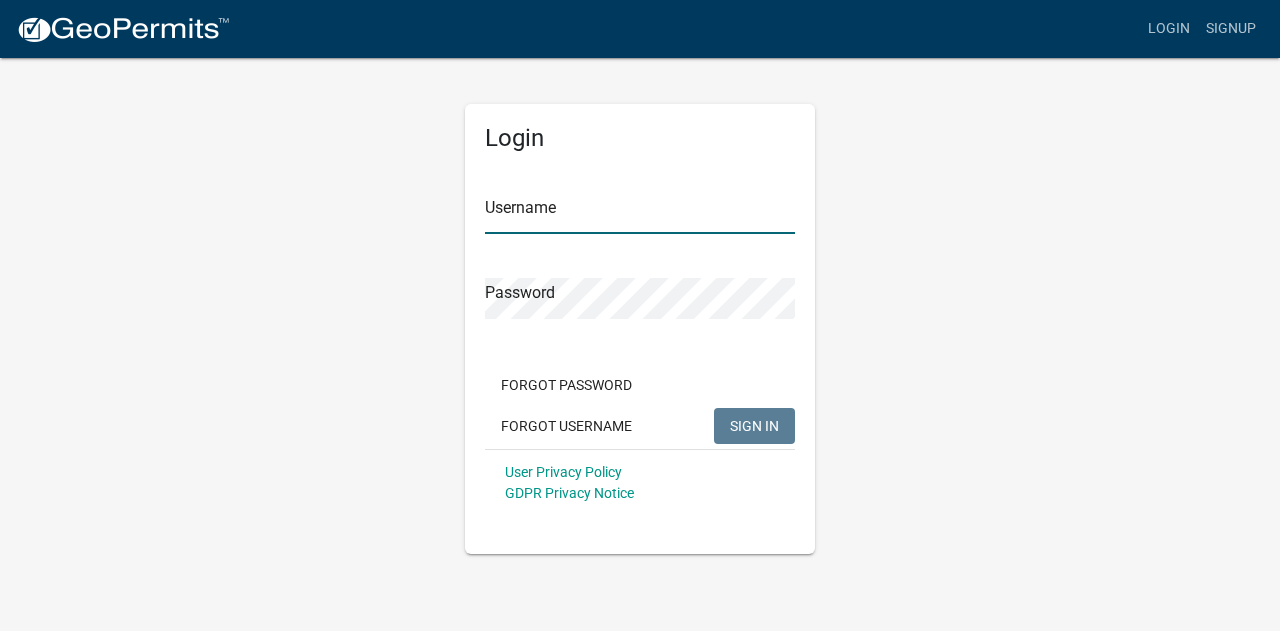 click on "Username" at bounding box center [640, 213] 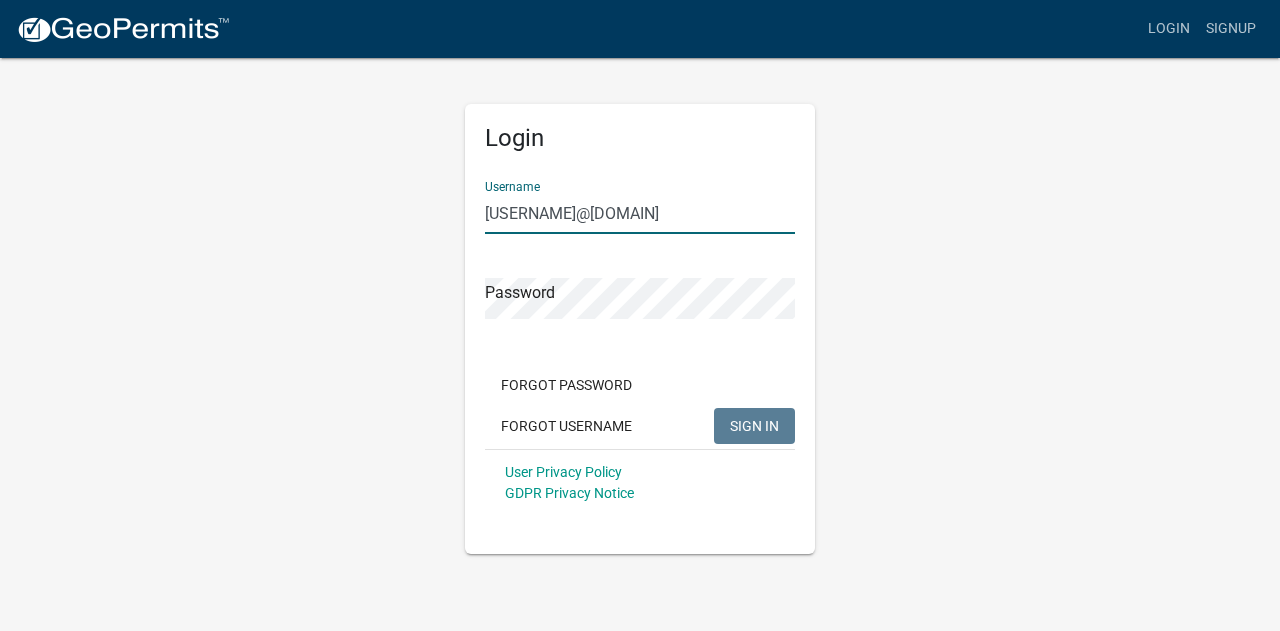 type on "[USERNAME]@[DOMAIN]" 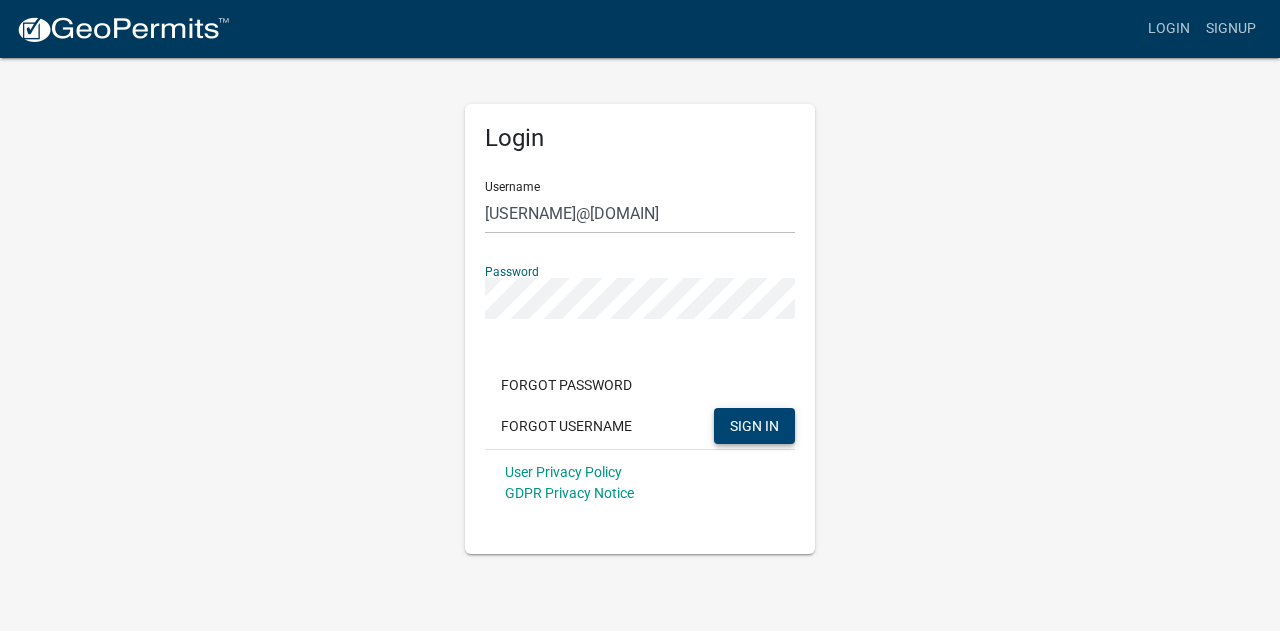 click on "SIGN IN" 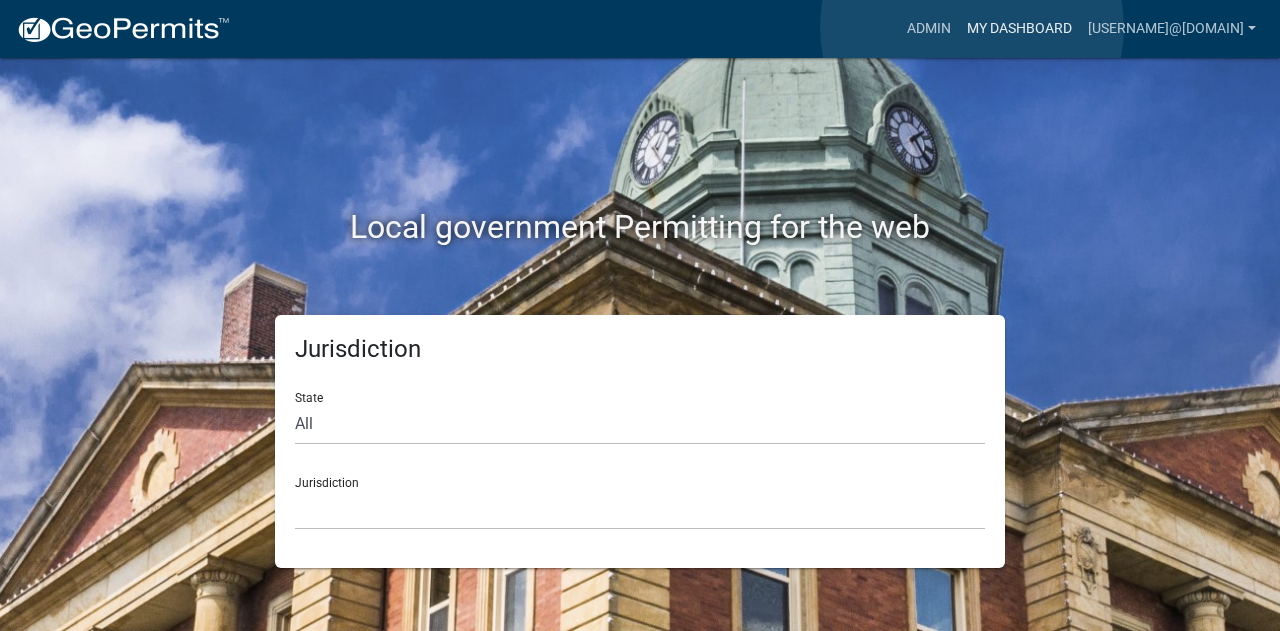 click on "My Dashboard" at bounding box center (1019, 29) 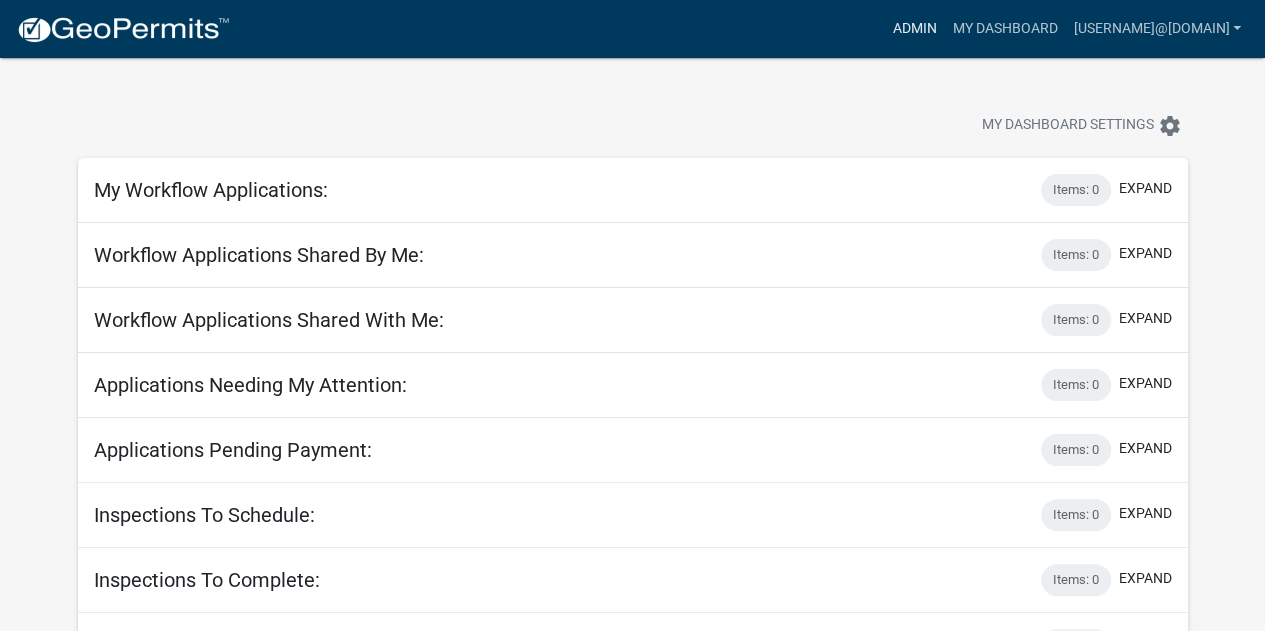 click on "Admin" at bounding box center (914, 29) 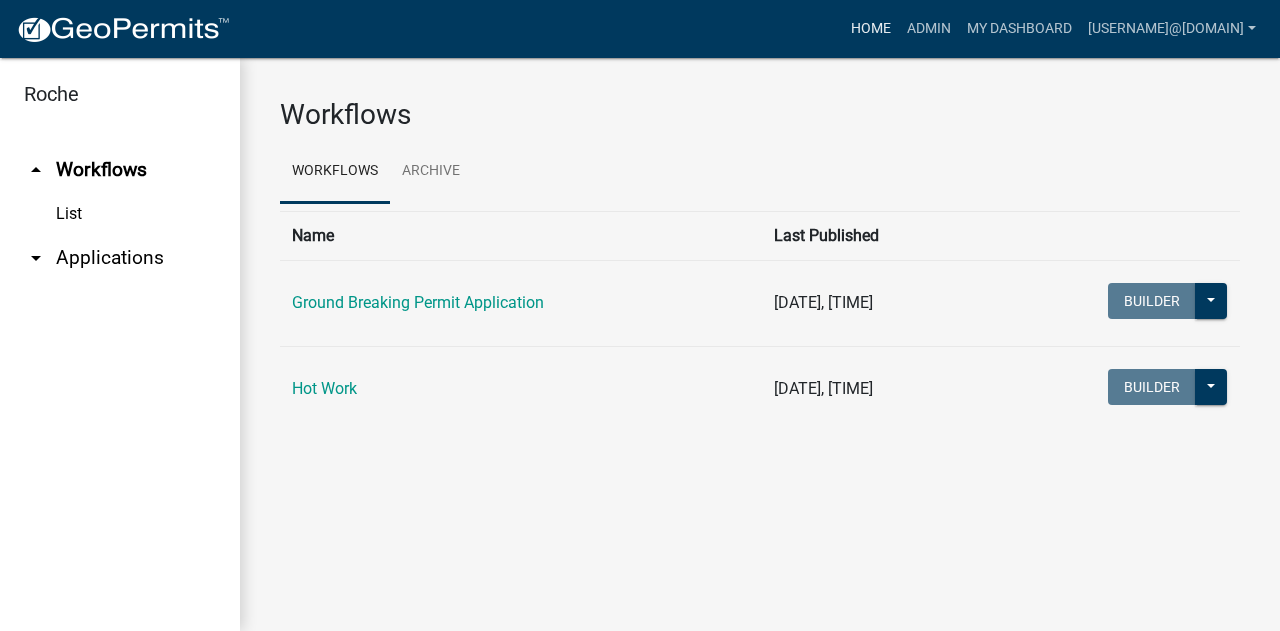 click on "Home" at bounding box center (871, 29) 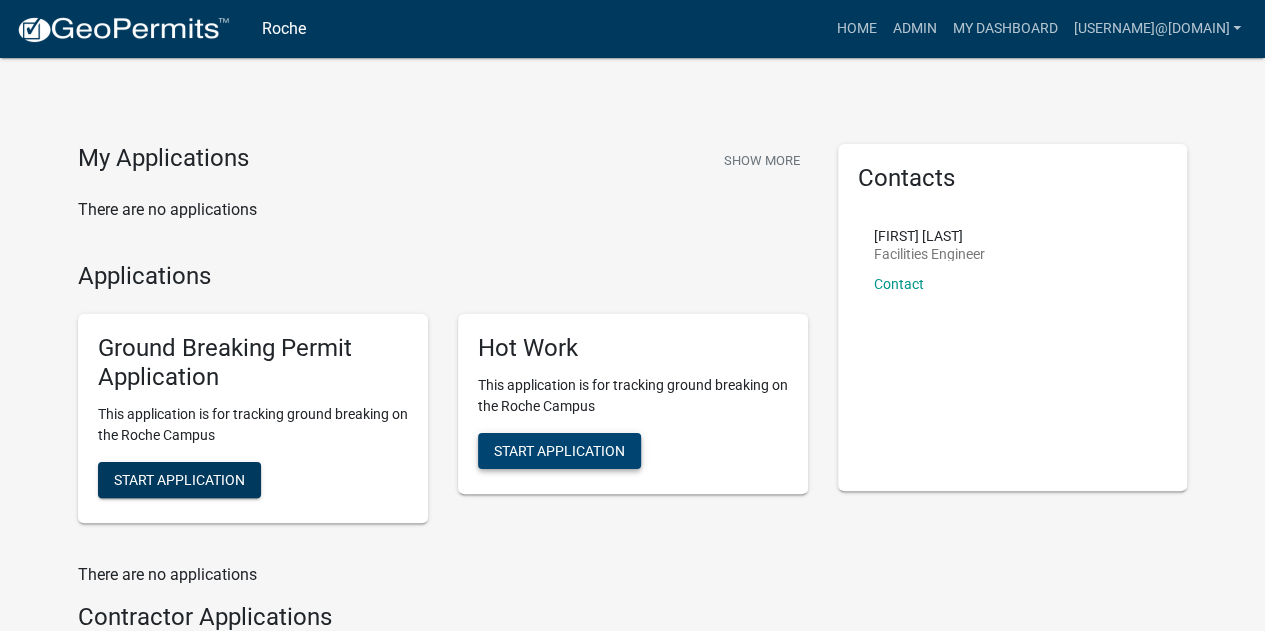 click on "Start Application" 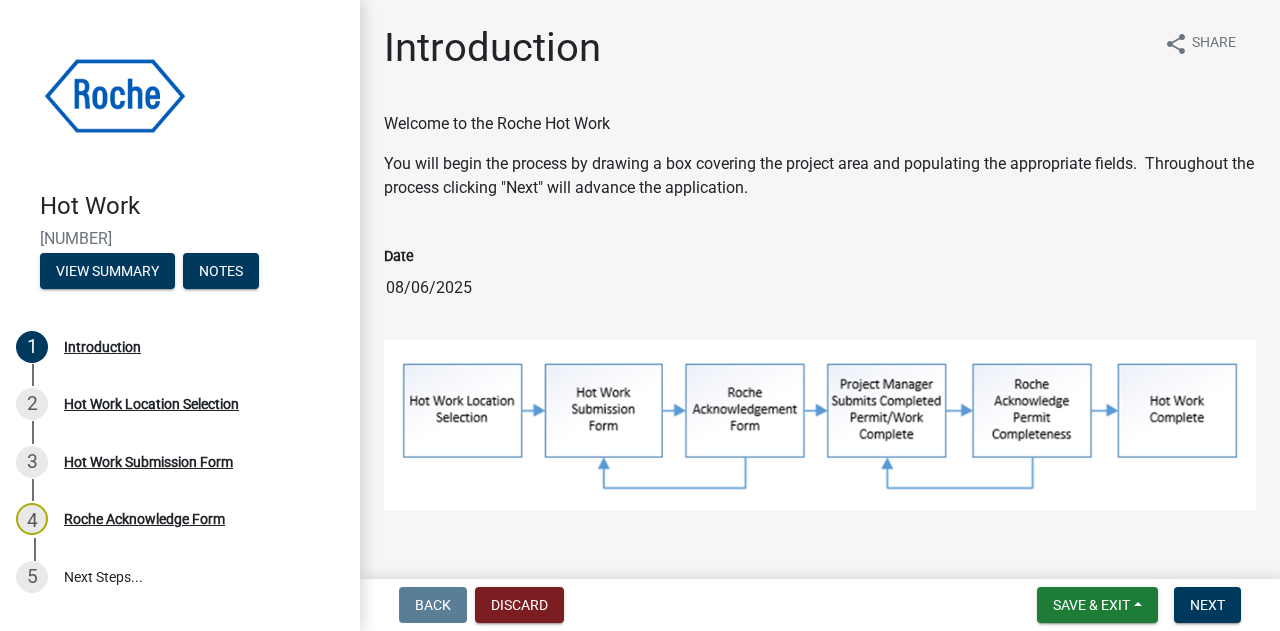 scroll, scrollTop: 68, scrollLeft: 0, axis: vertical 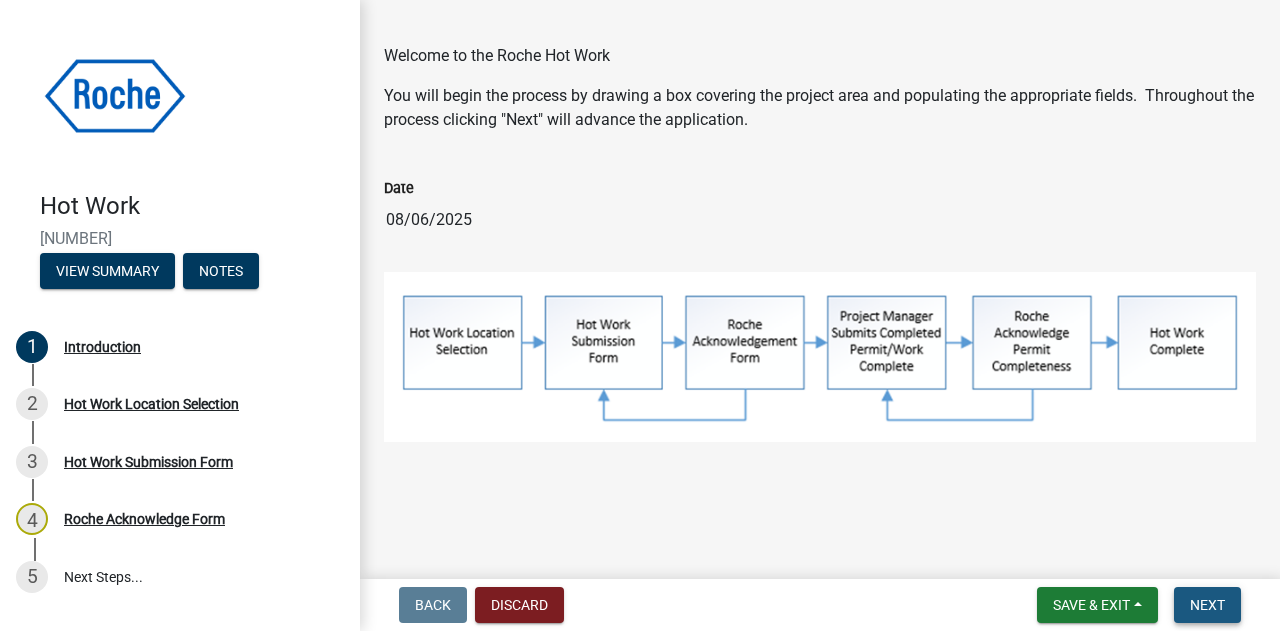 click on "Next" at bounding box center (1207, 605) 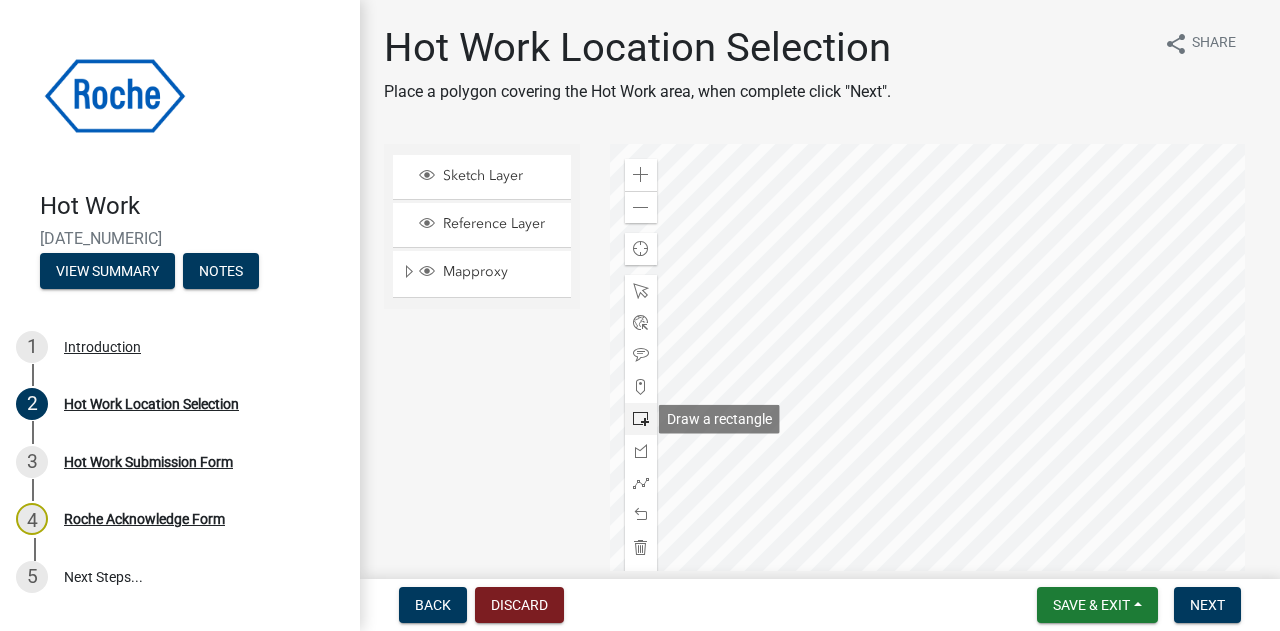 click 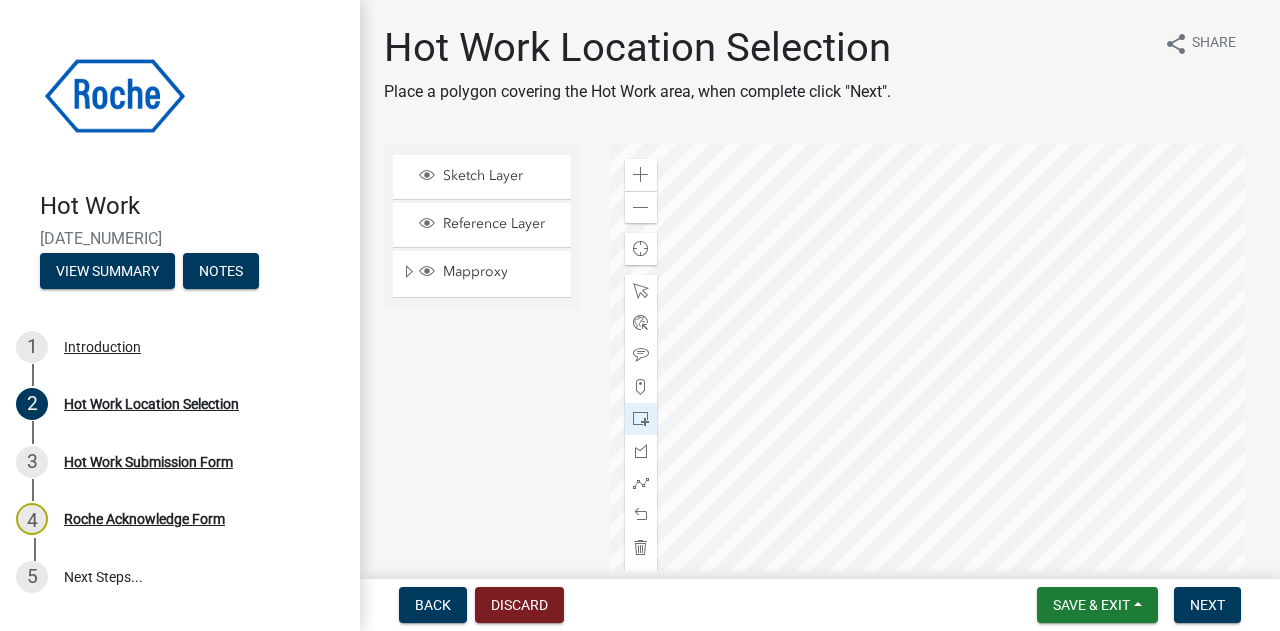 scroll, scrollTop: 72, scrollLeft: 0, axis: vertical 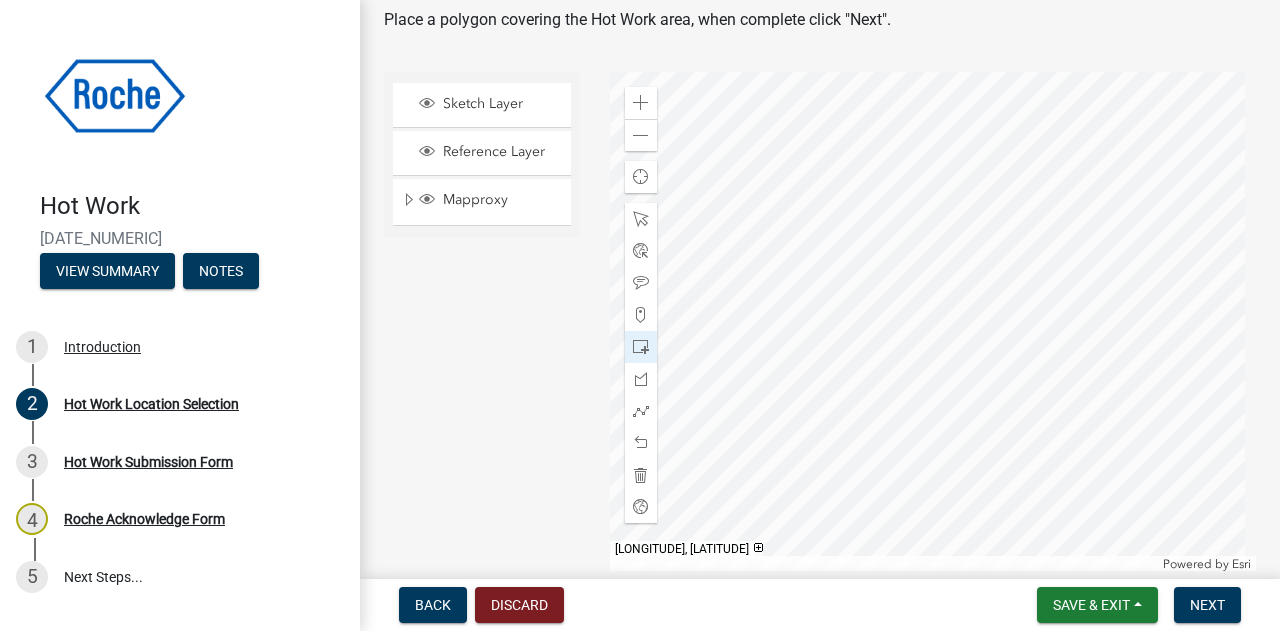click 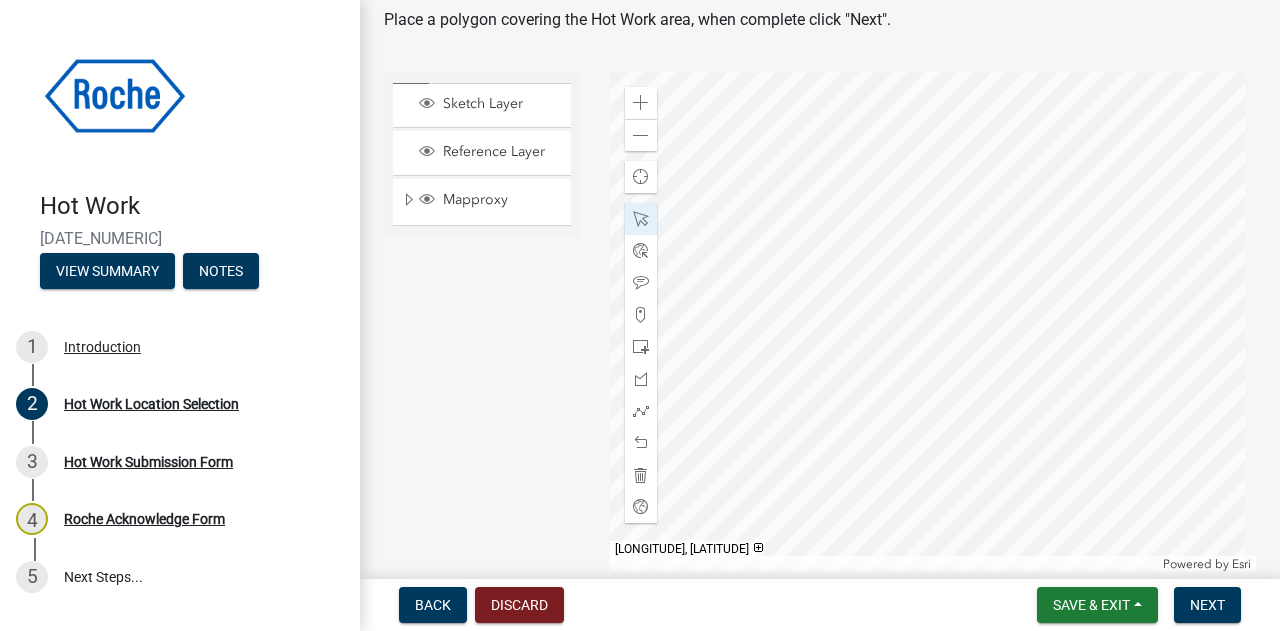 click 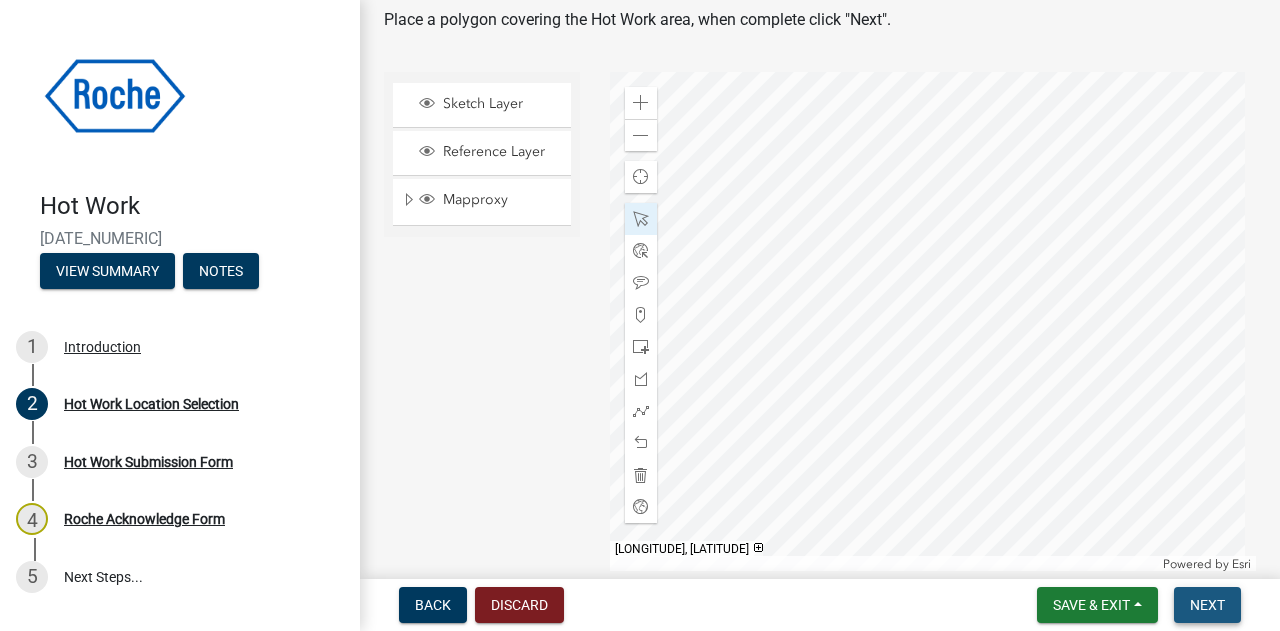 click on "Next" at bounding box center (1207, 605) 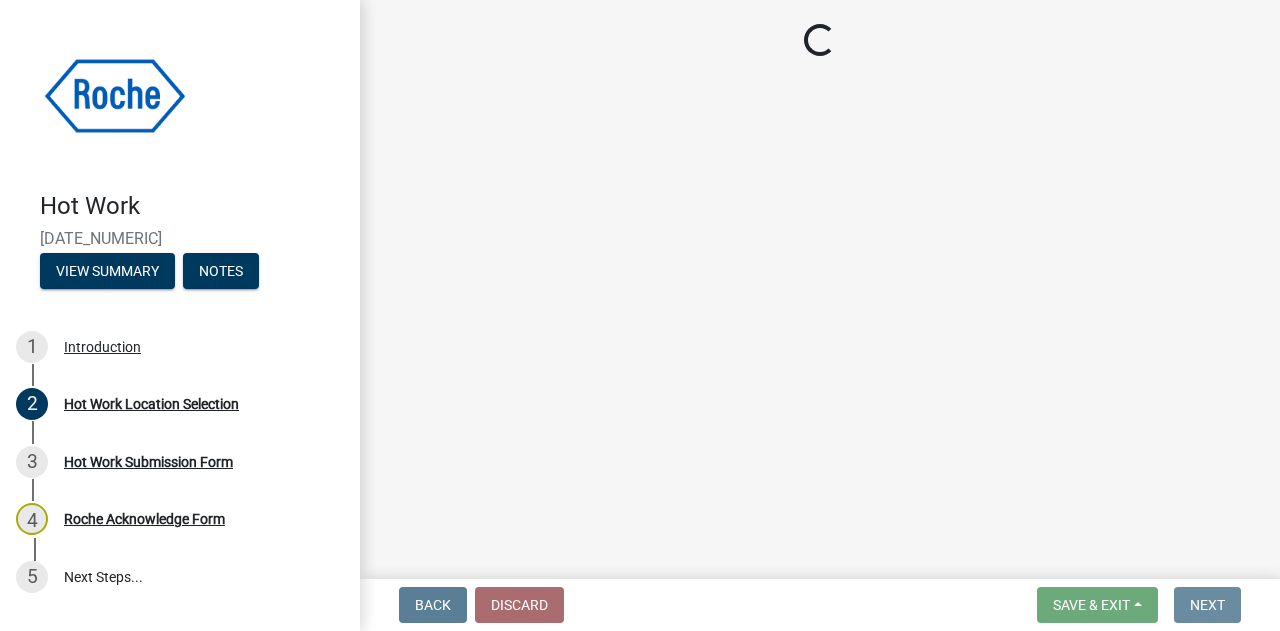 scroll, scrollTop: 0, scrollLeft: 0, axis: both 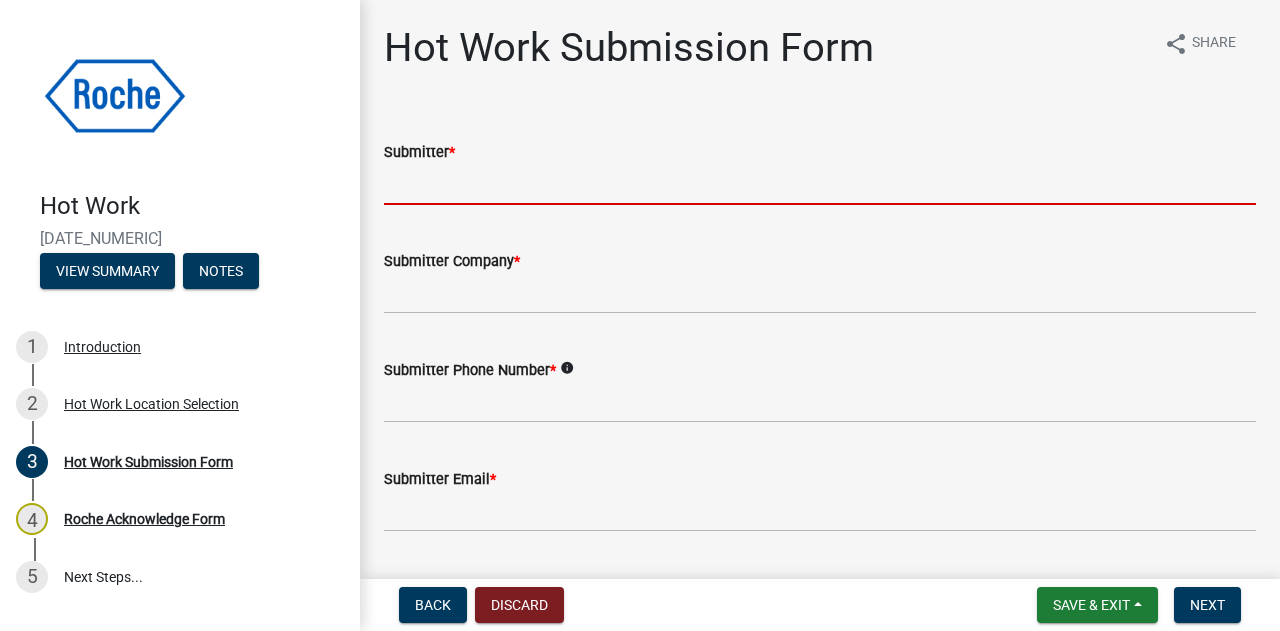 click on "Submitter  *" at bounding box center (820, 184) 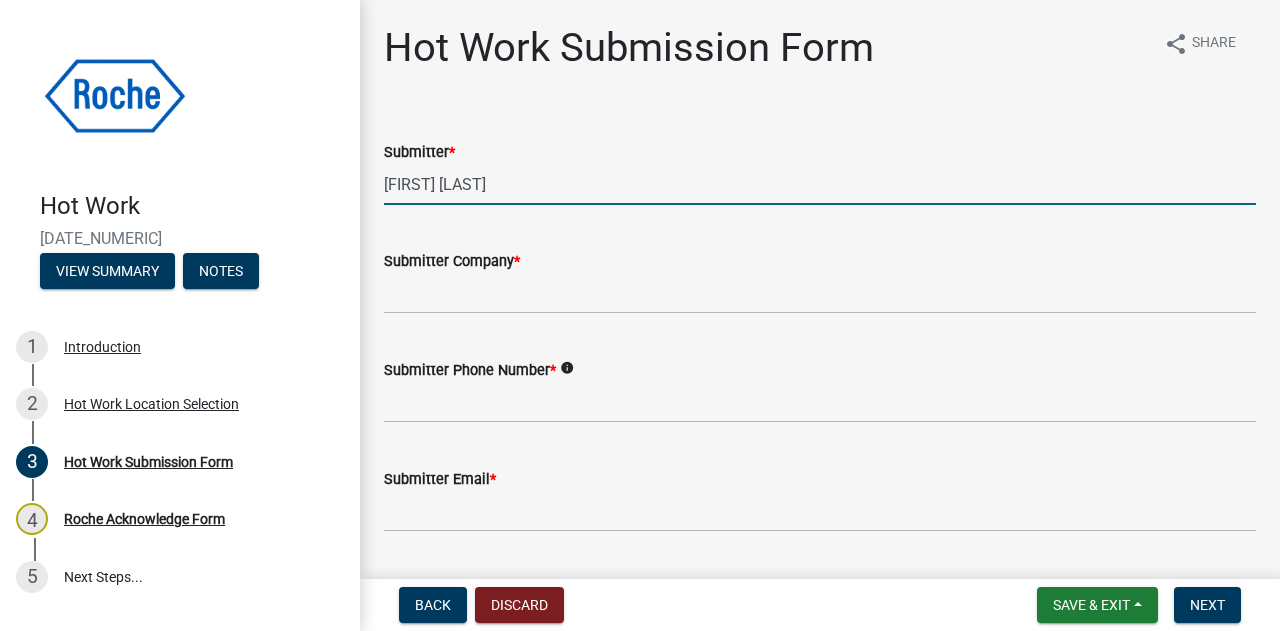 type on "[FIRST] [LAST]" 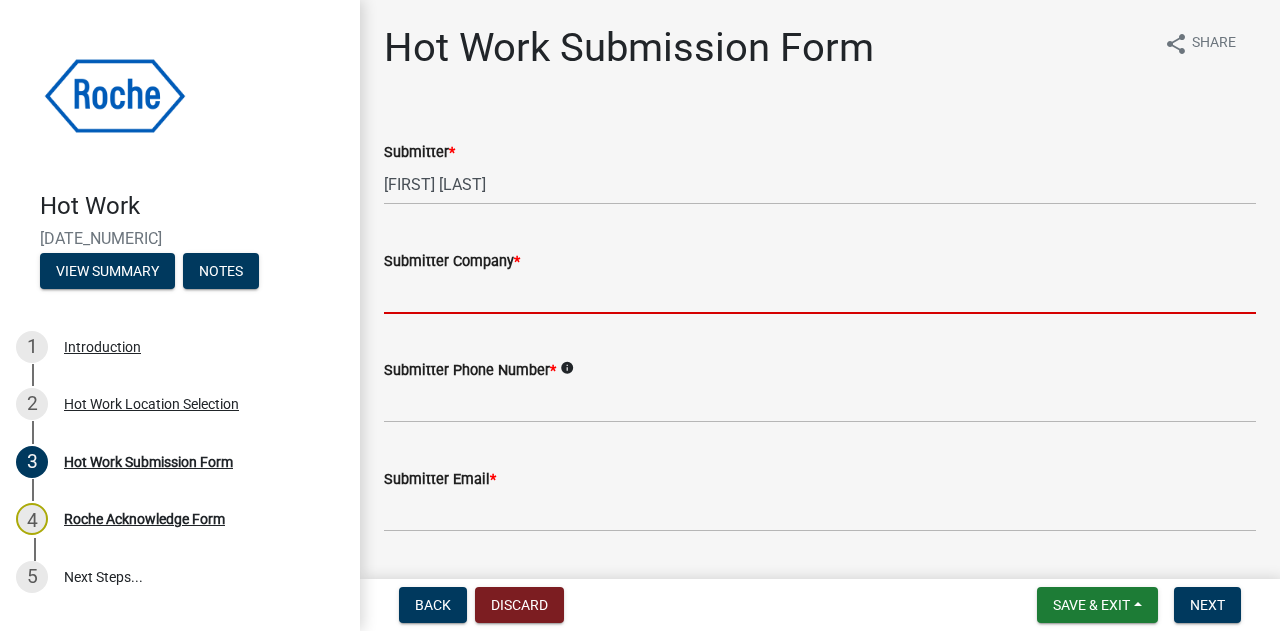 click on "Submitter Company  *" at bounding box center (820, 293) 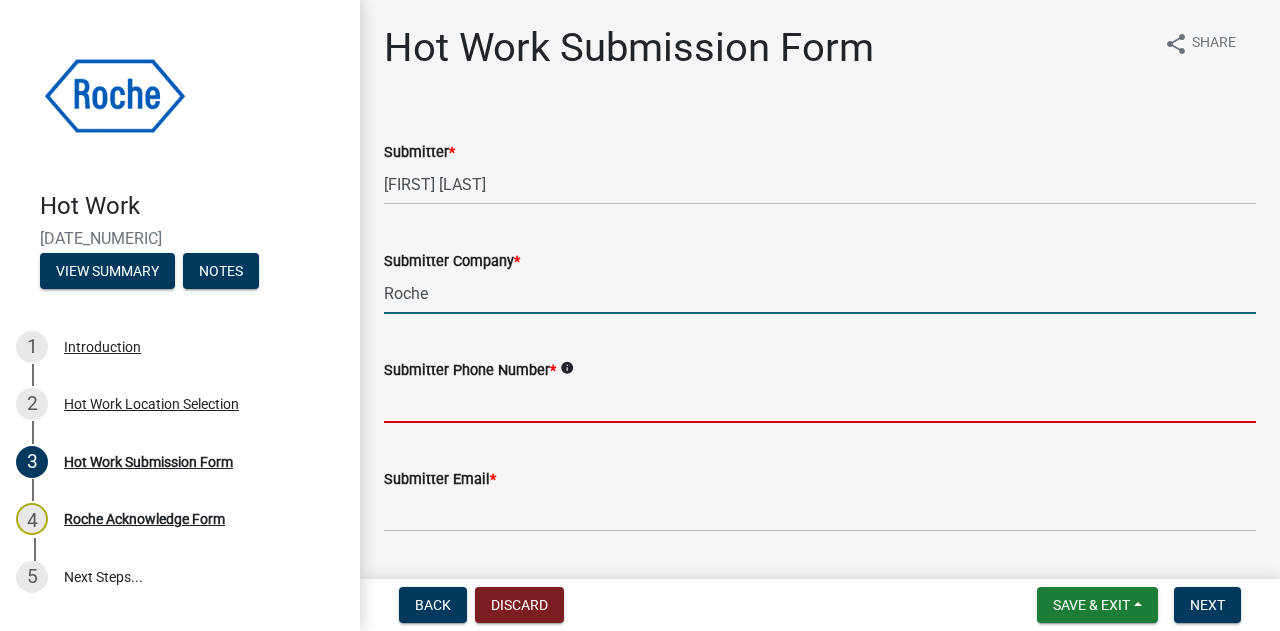 type on "[PHONE]" 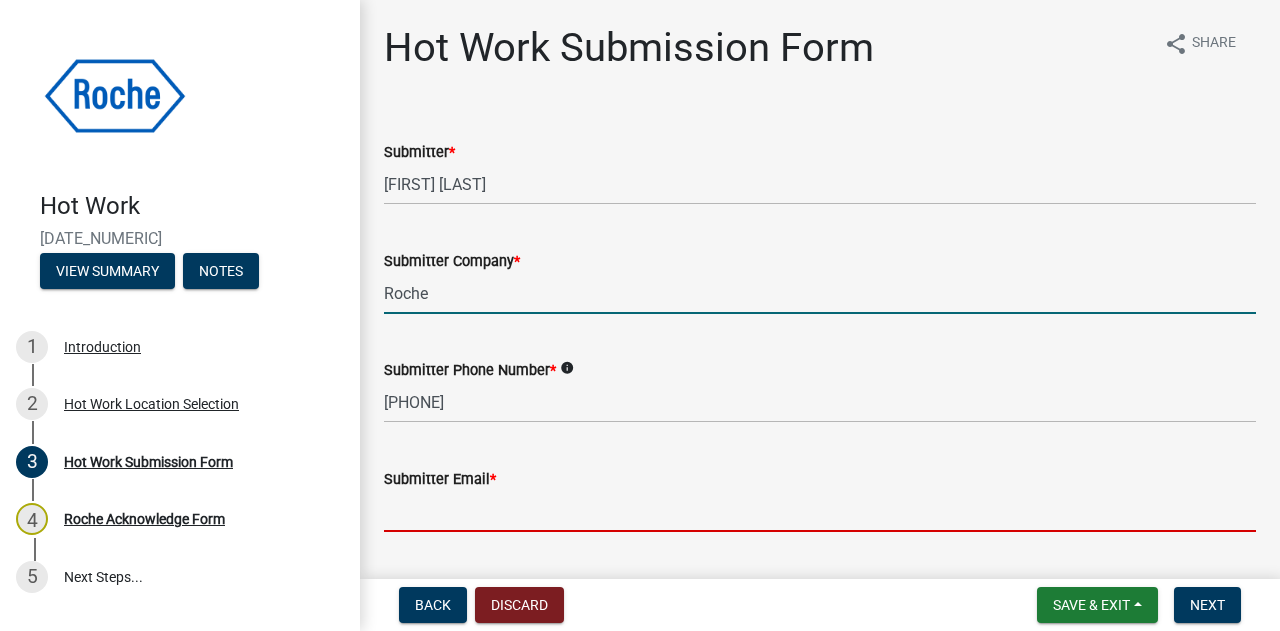 type on "[USERNAME]@[DOMAIN]" 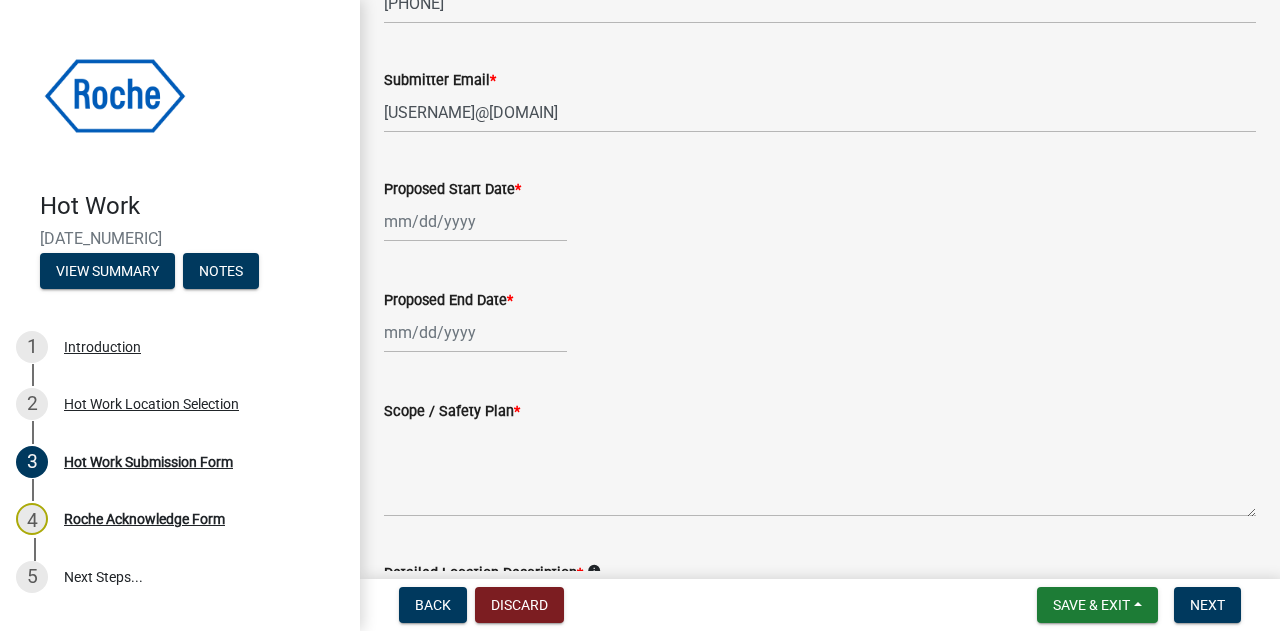 scroll, scrollTop: 400, scrollLeft: 0, axis: vertical 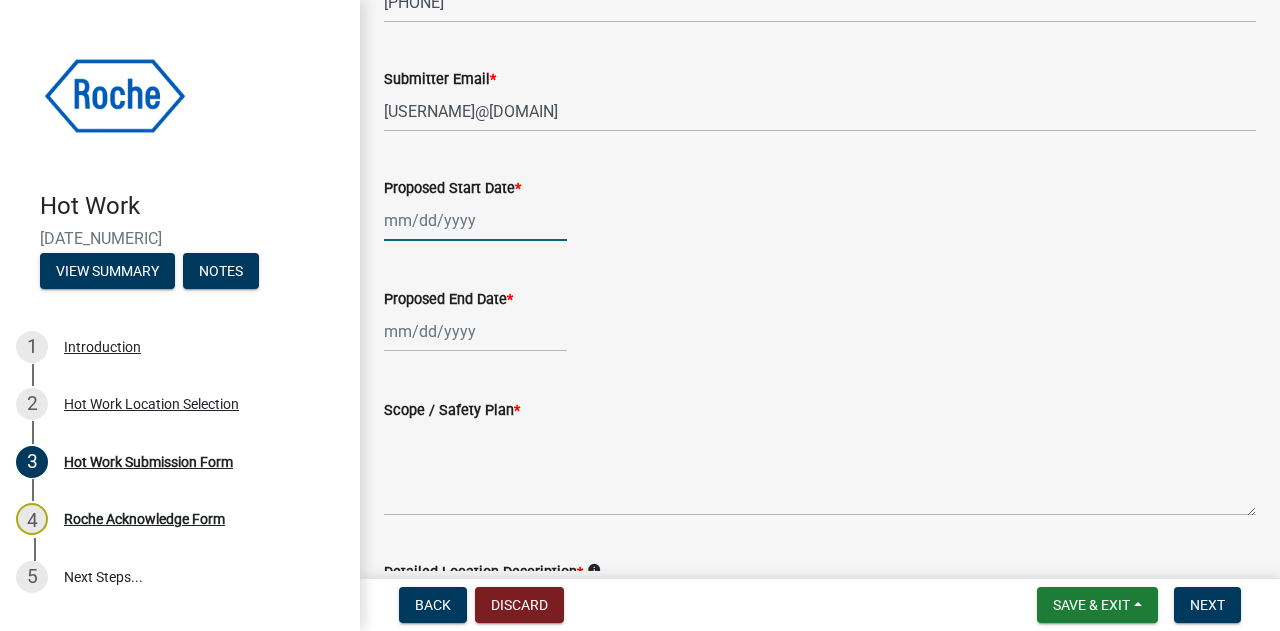 click 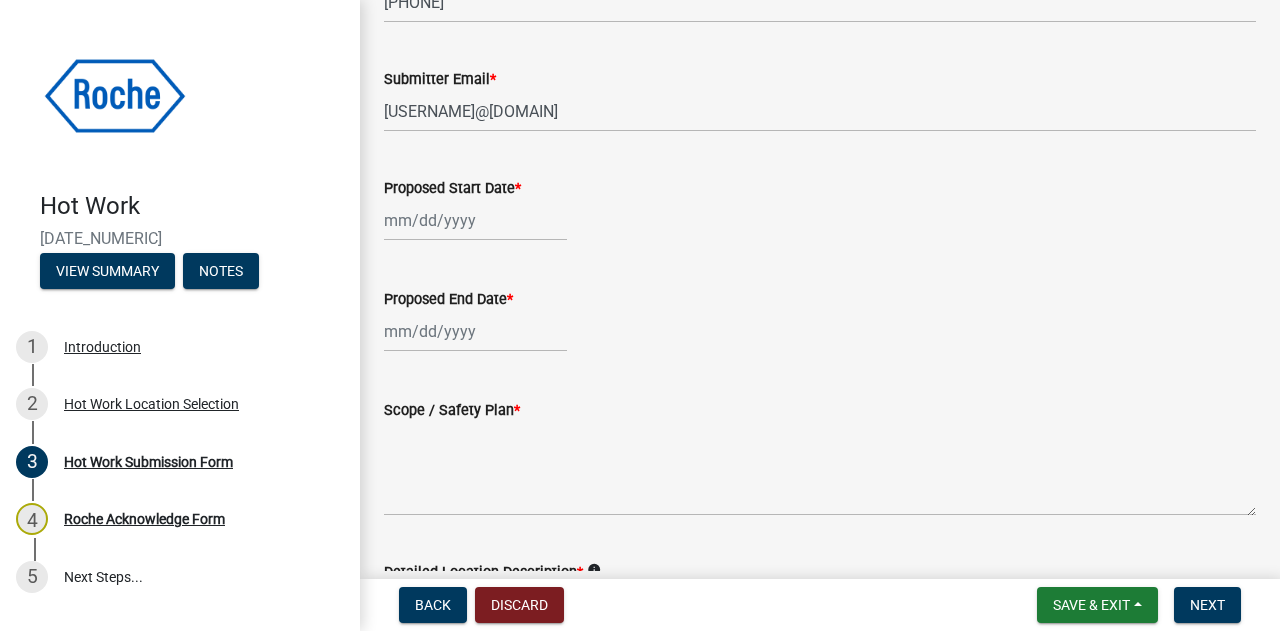select on "8" 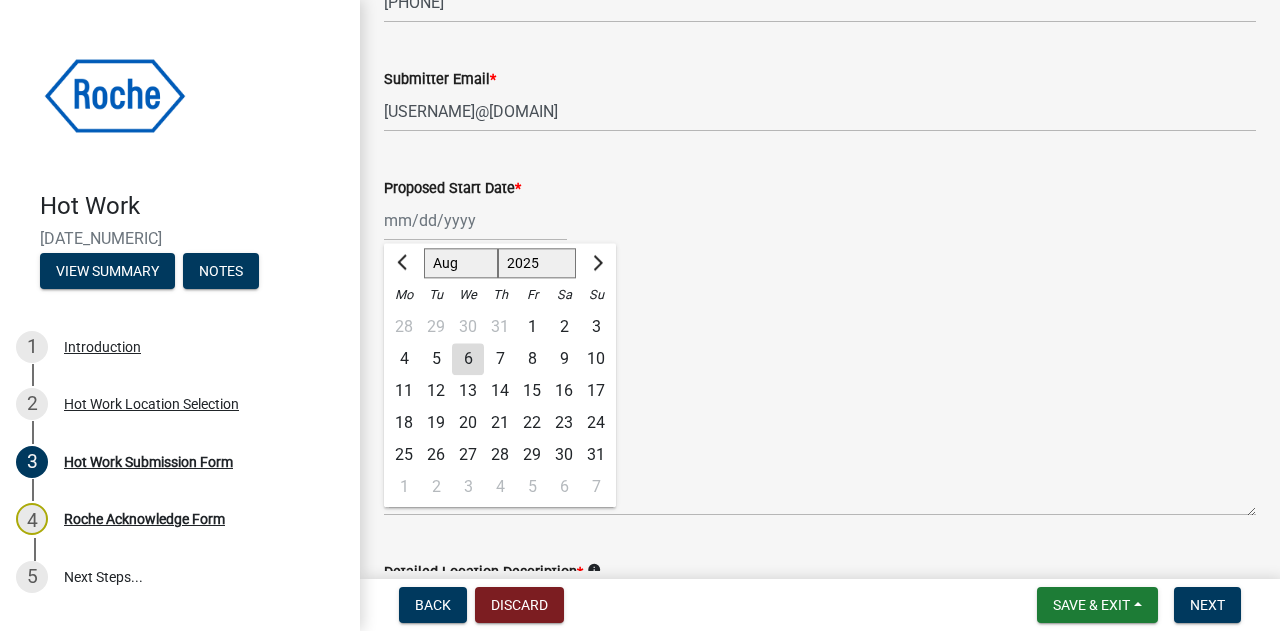 click on "6" 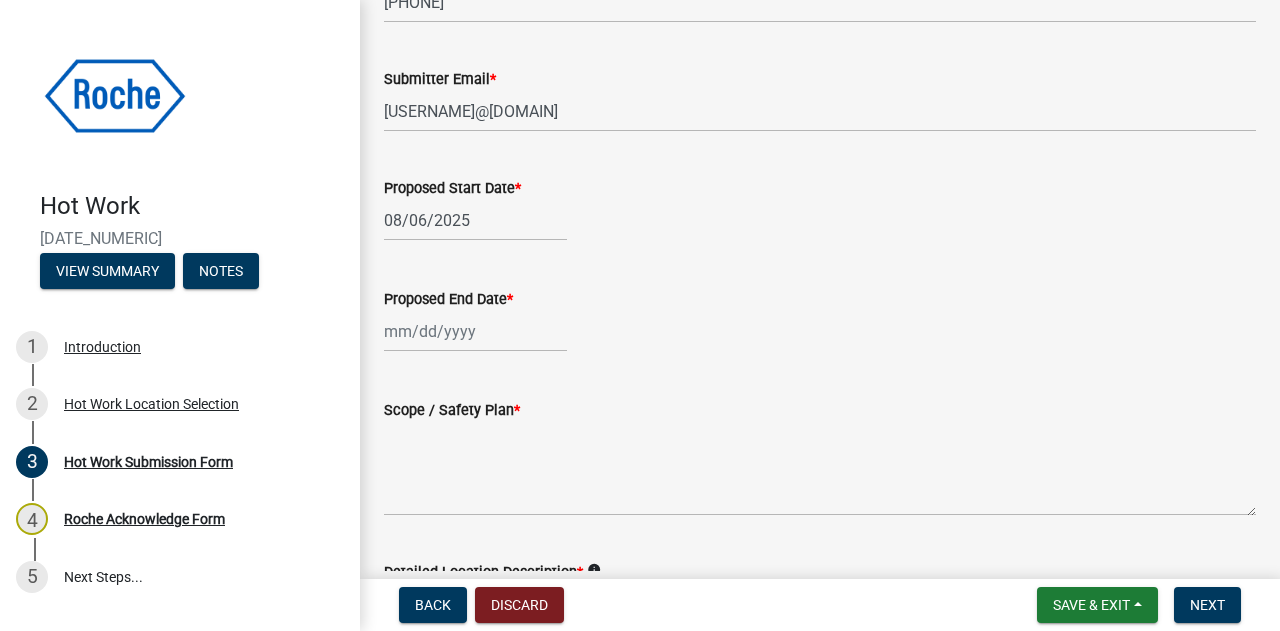click on "Proposed End Date  *" at bounding box center (475, 331) 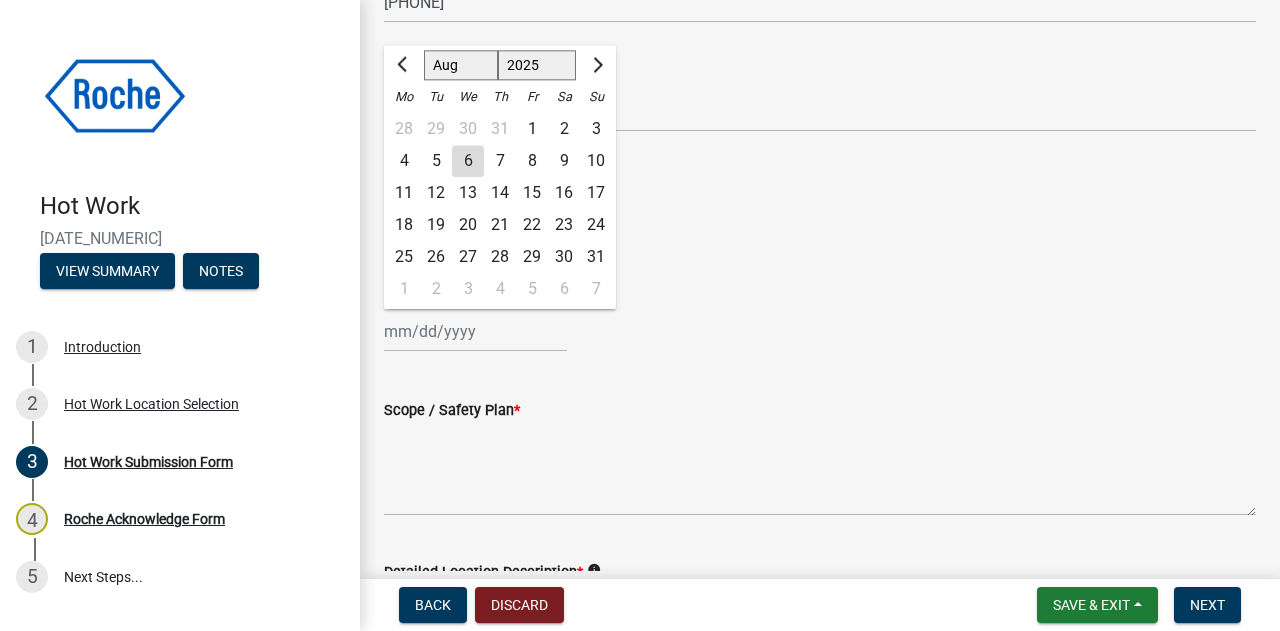 click on "6" 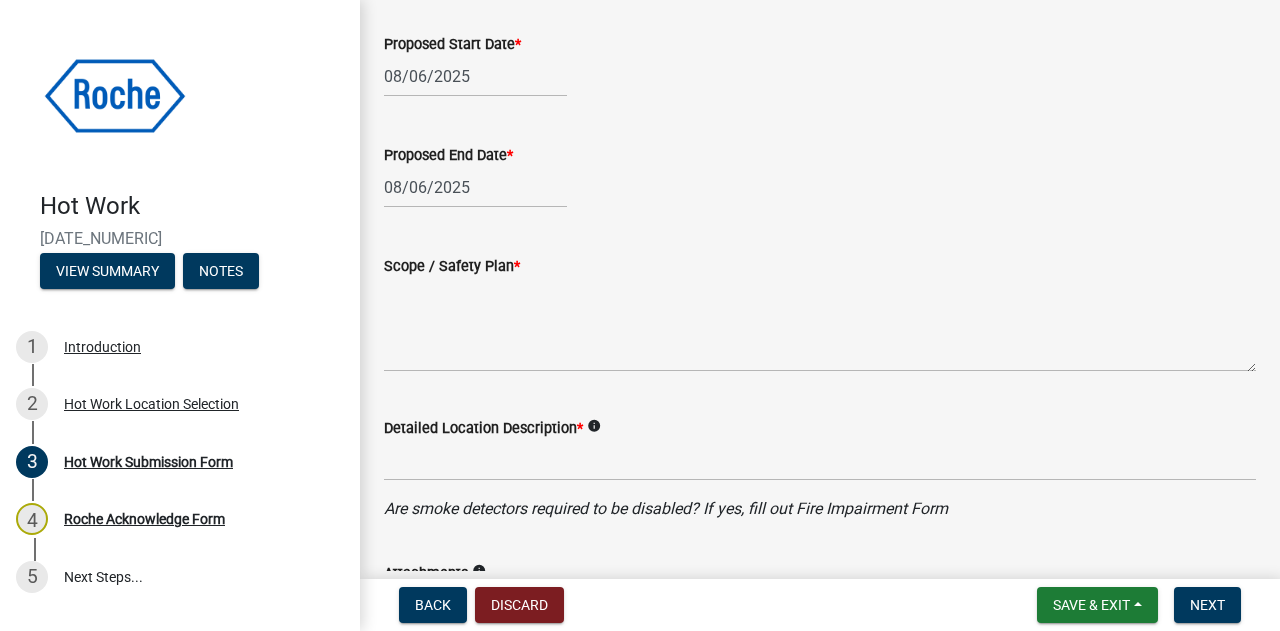 scroll, scrollTop: 600, scrollLeft: 0, axis: vertical 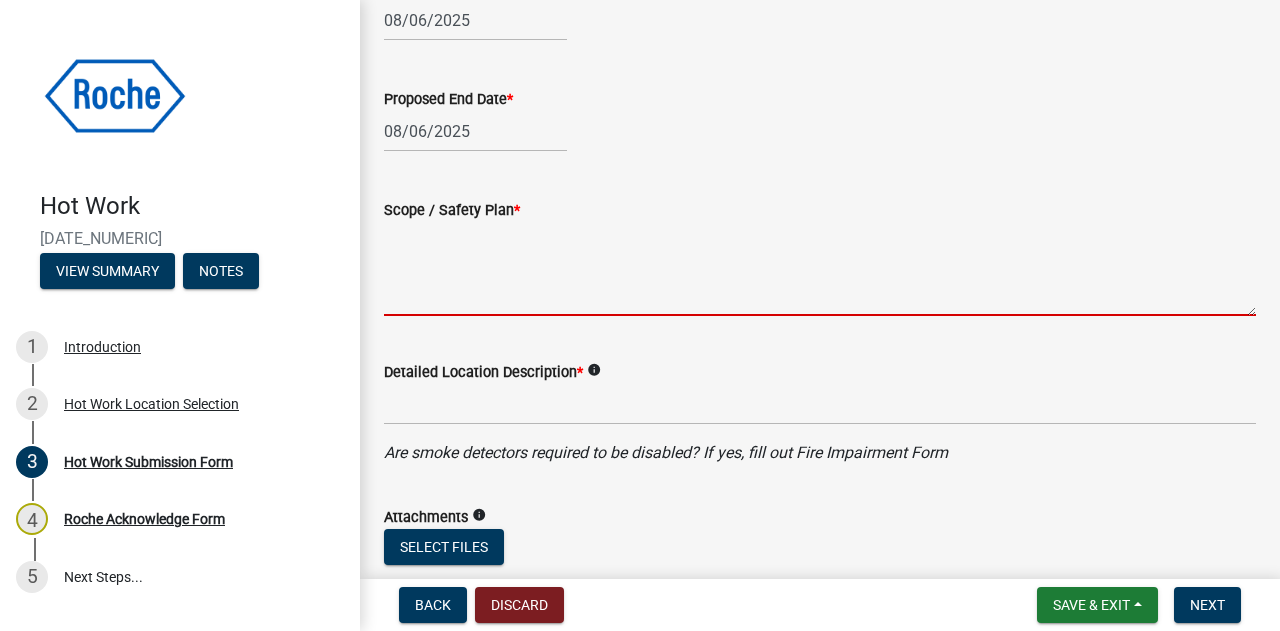 click on "Scope / Safety Plan  *" at bounding box center (820, 269) 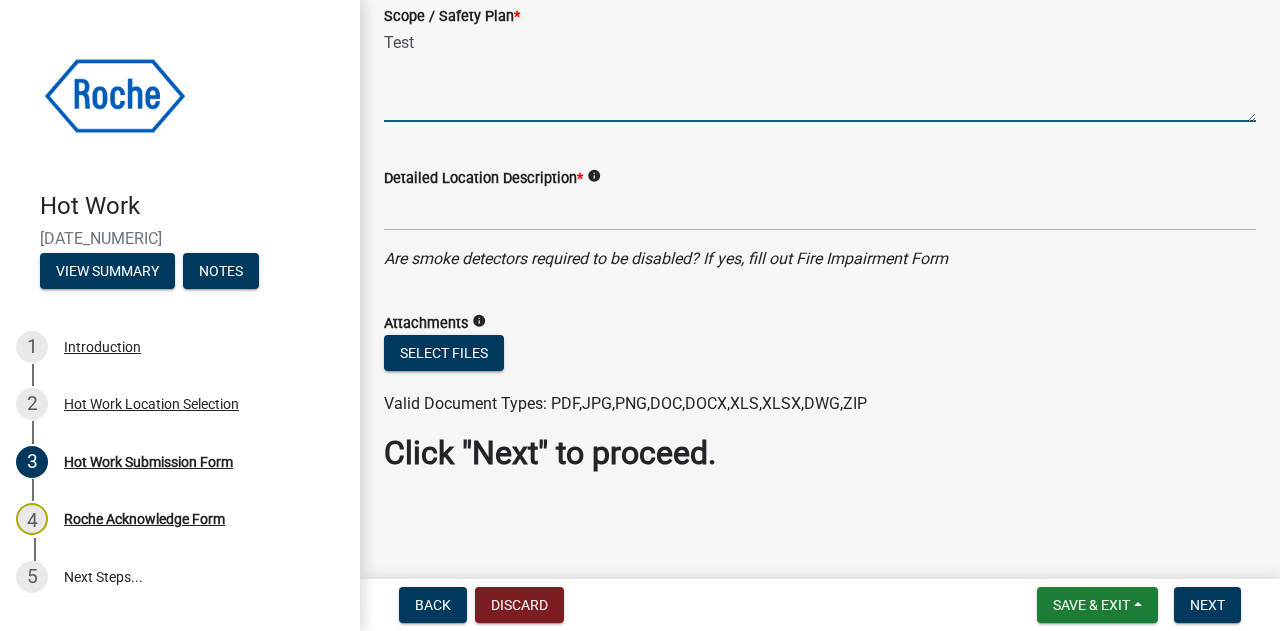 scroll, scrollTop: 800, scrollLeft: 0, axis: vertical 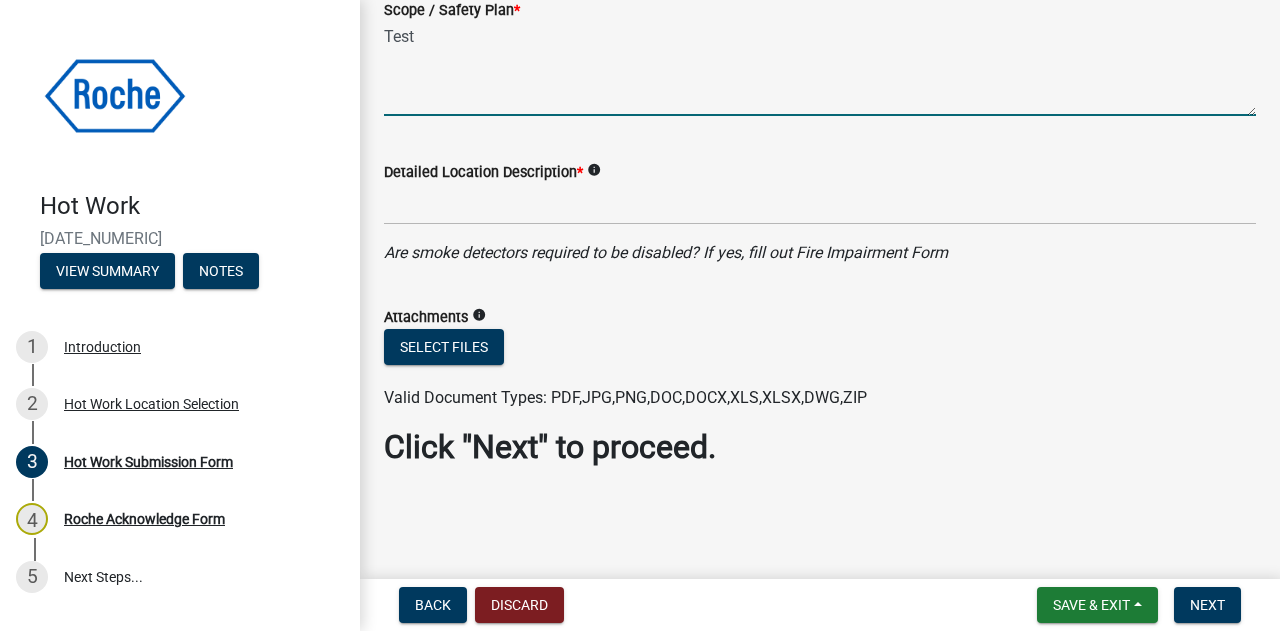 type on "Test" 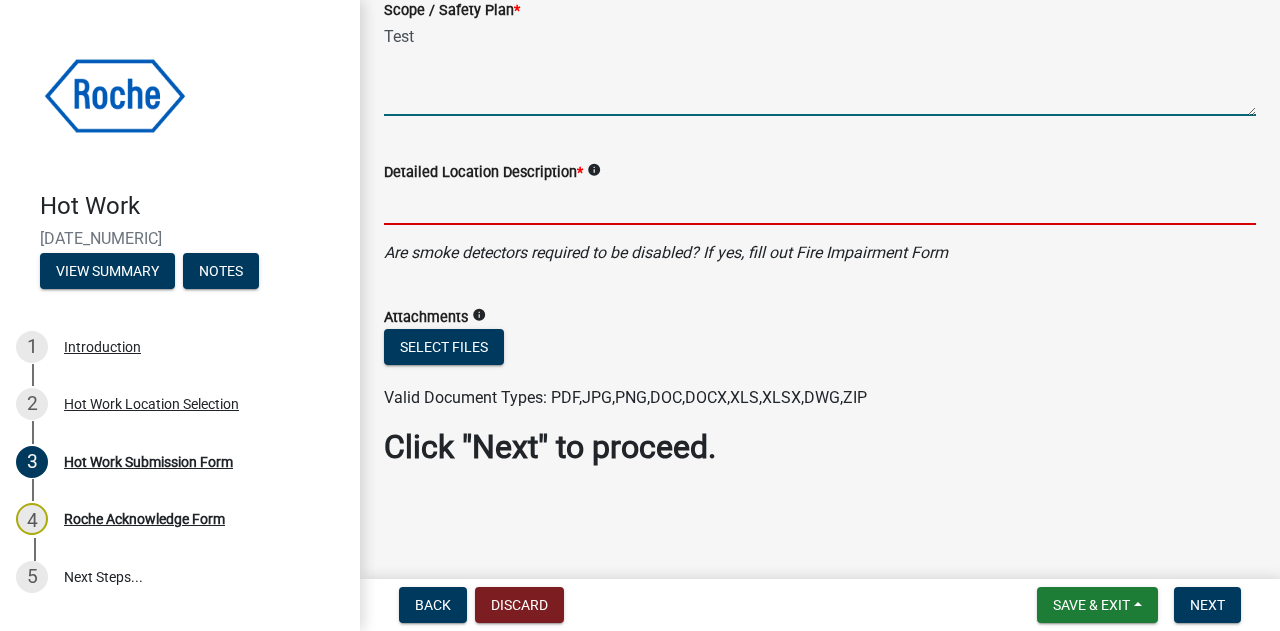 click on "Detailed Location Description  *" at bounding box center [820, 204] 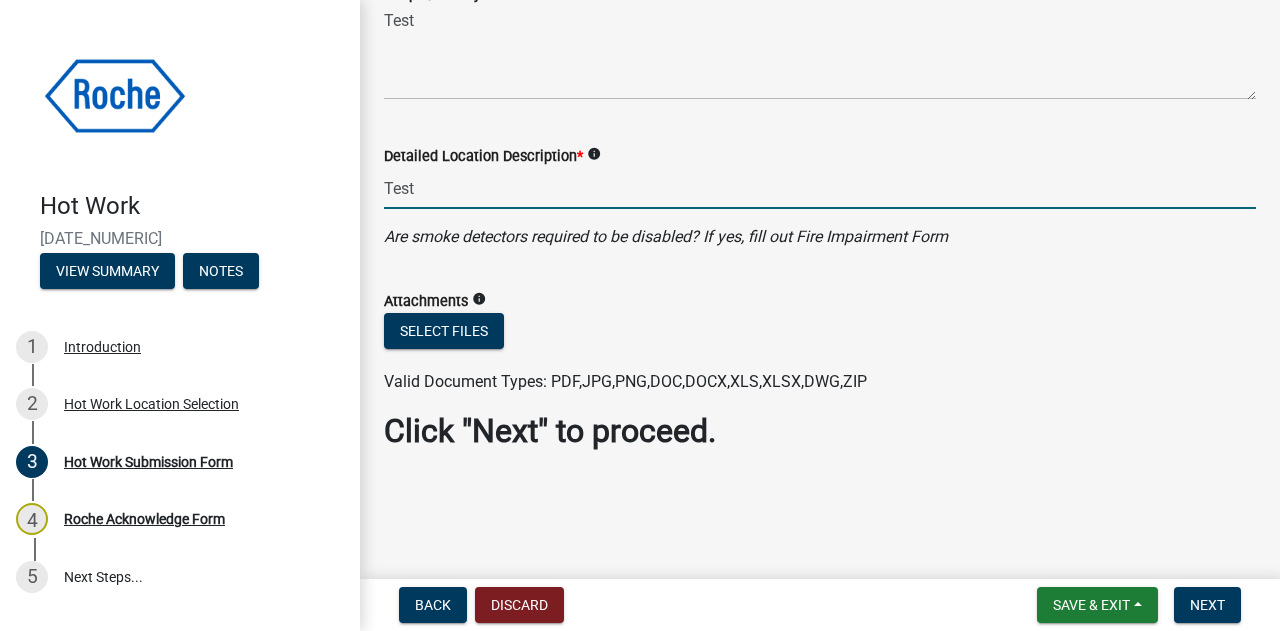 scroll, scrollTop: 821, scrollLeft: 0, axis: vertical 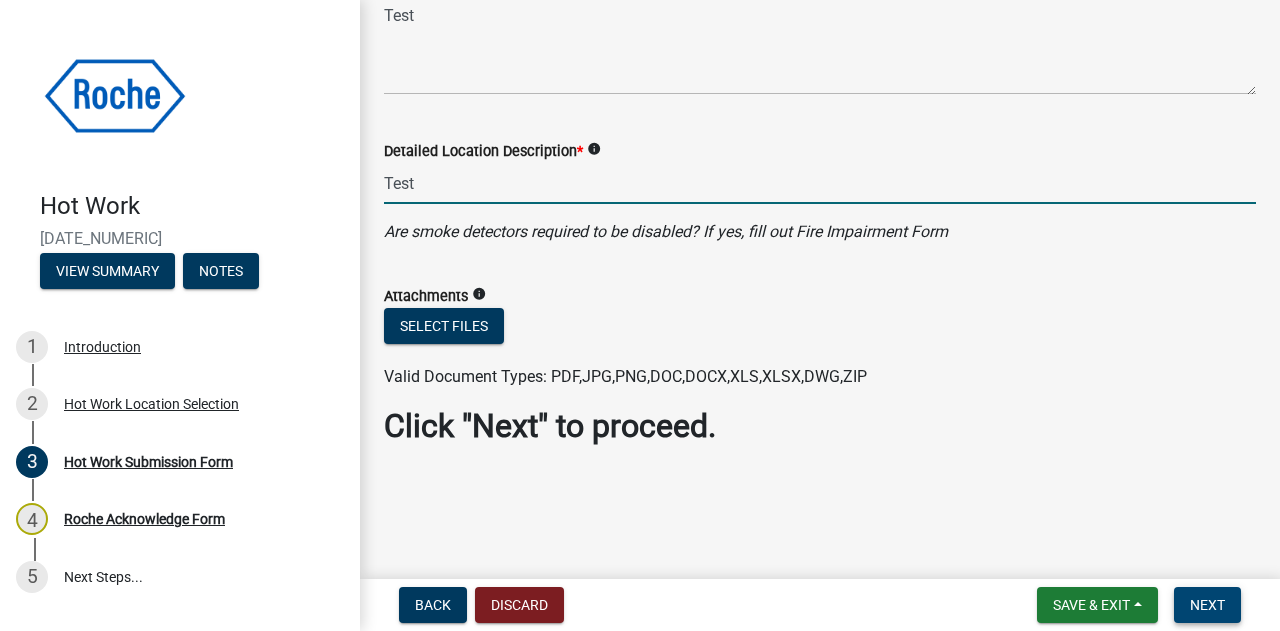 type on "Test" 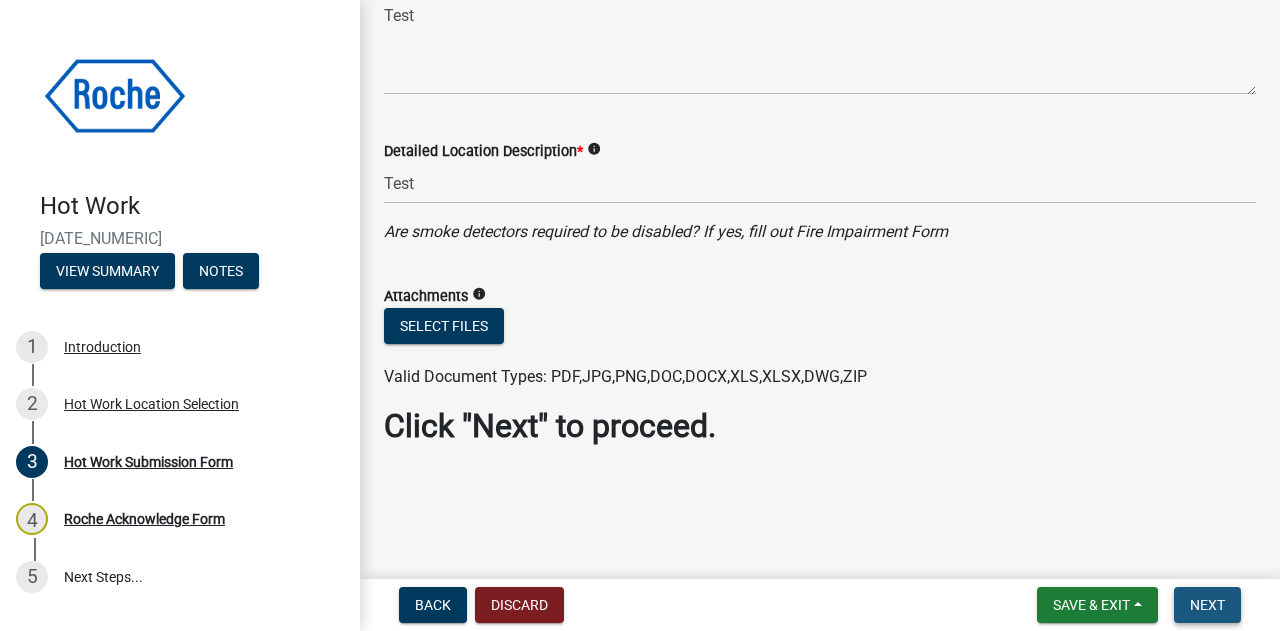 click on "Next" at bounding box center (1207, 605) 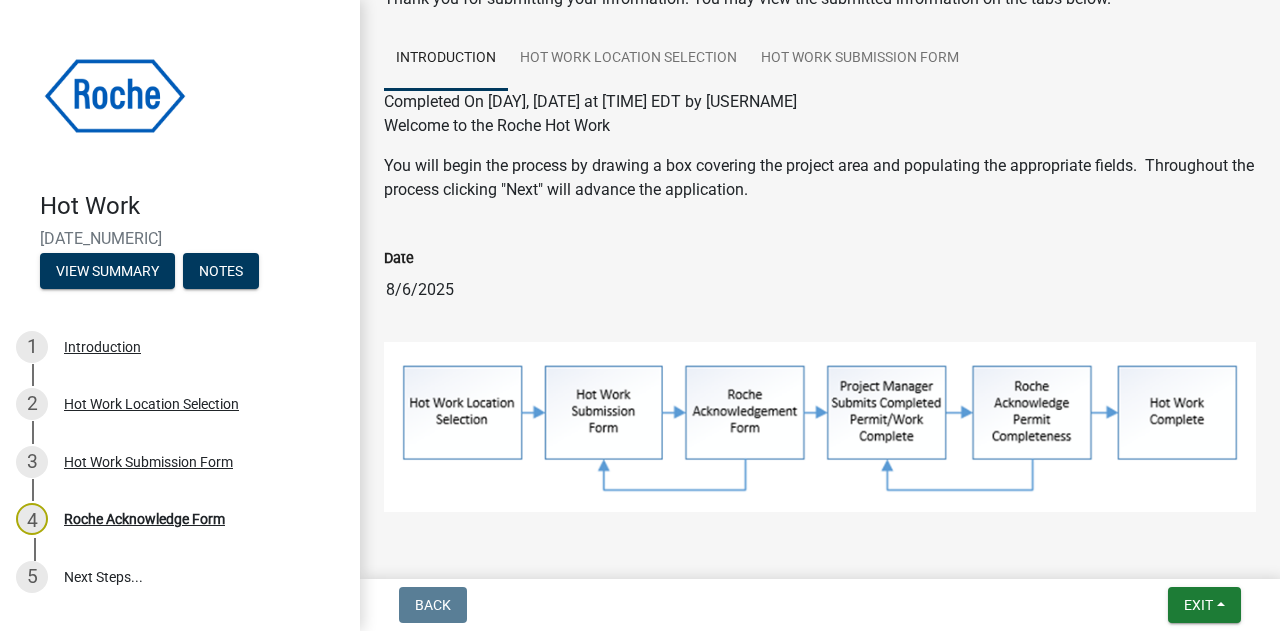 scroll, scrollTop: 220, scrollLeft: 0, axis: vertical 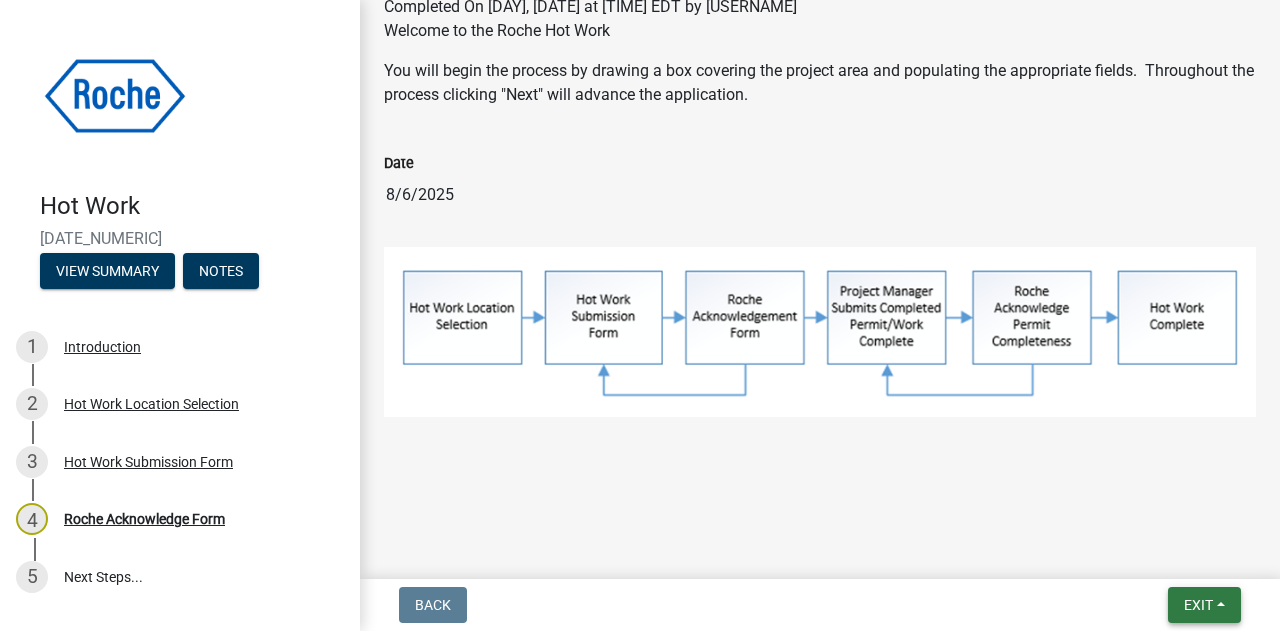 click on "Exit" at bounding box center (1198, 605) 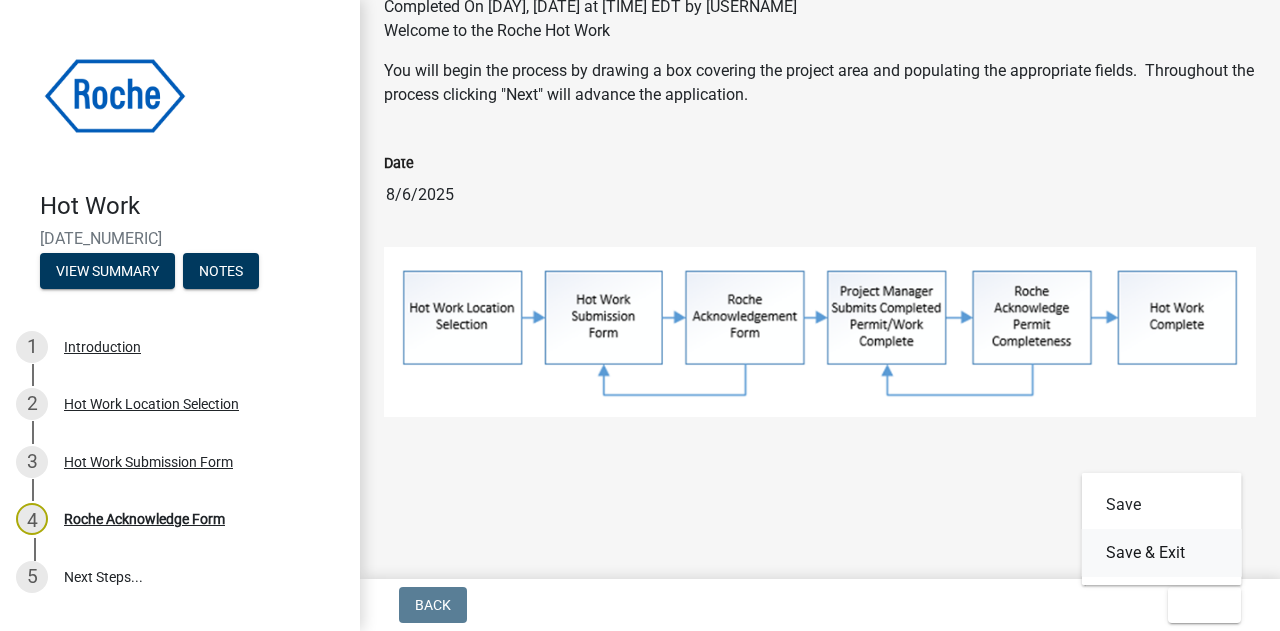 click on "Save & Exit" at bounding box center [1162, 553] 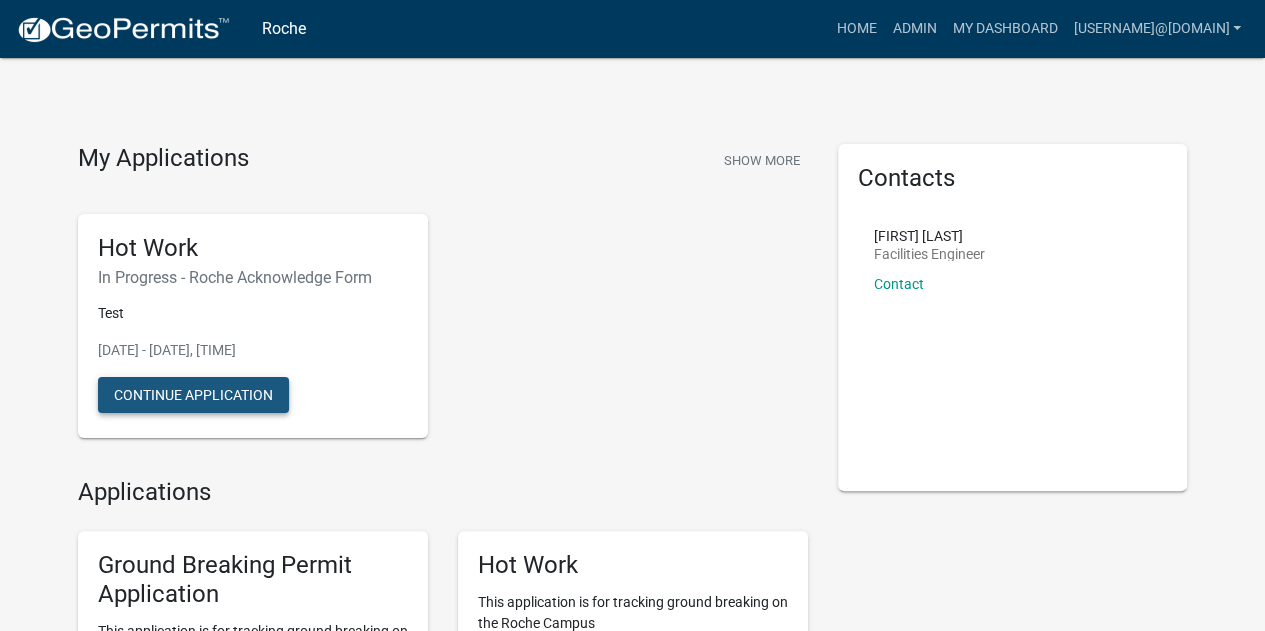 click on "Continue Application" 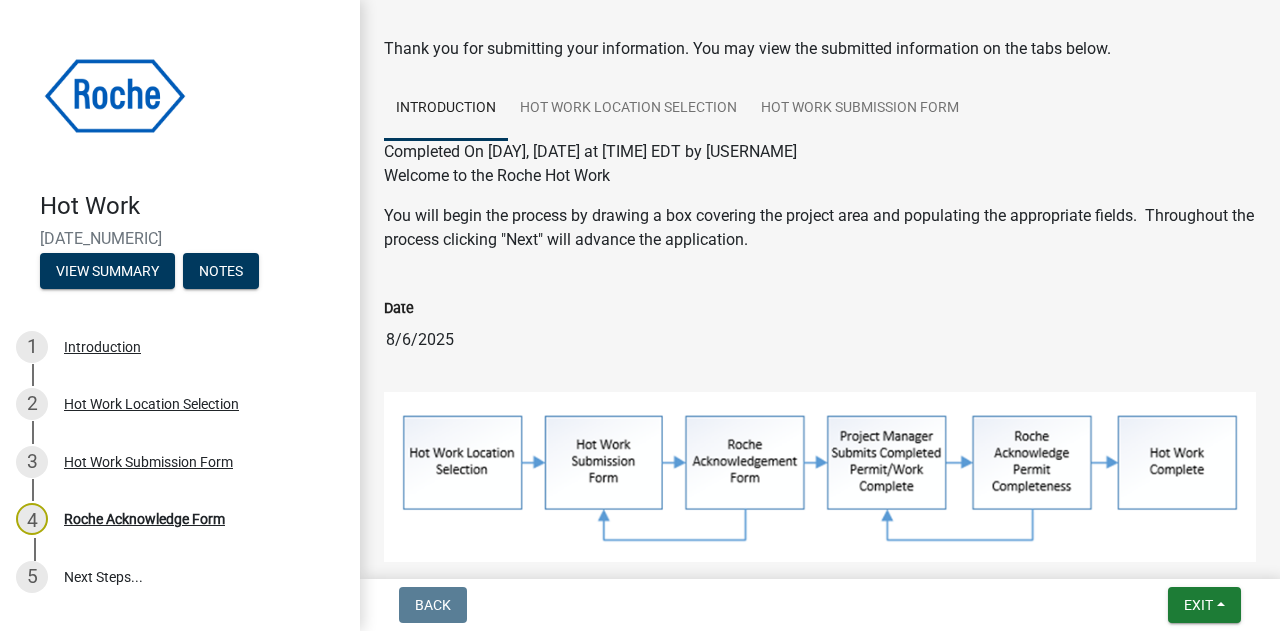 scroll, scrollTop: 220, scrollLeft: 0, axis: vertical 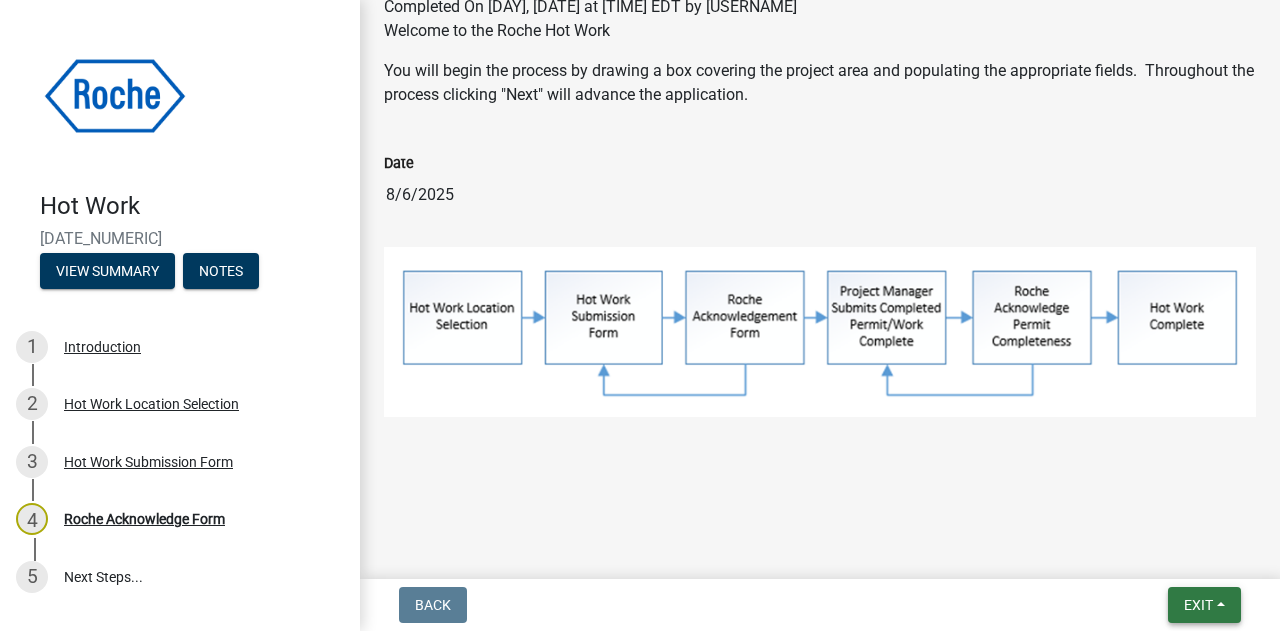 click on "Exit" at bounding box center (1198, 605) 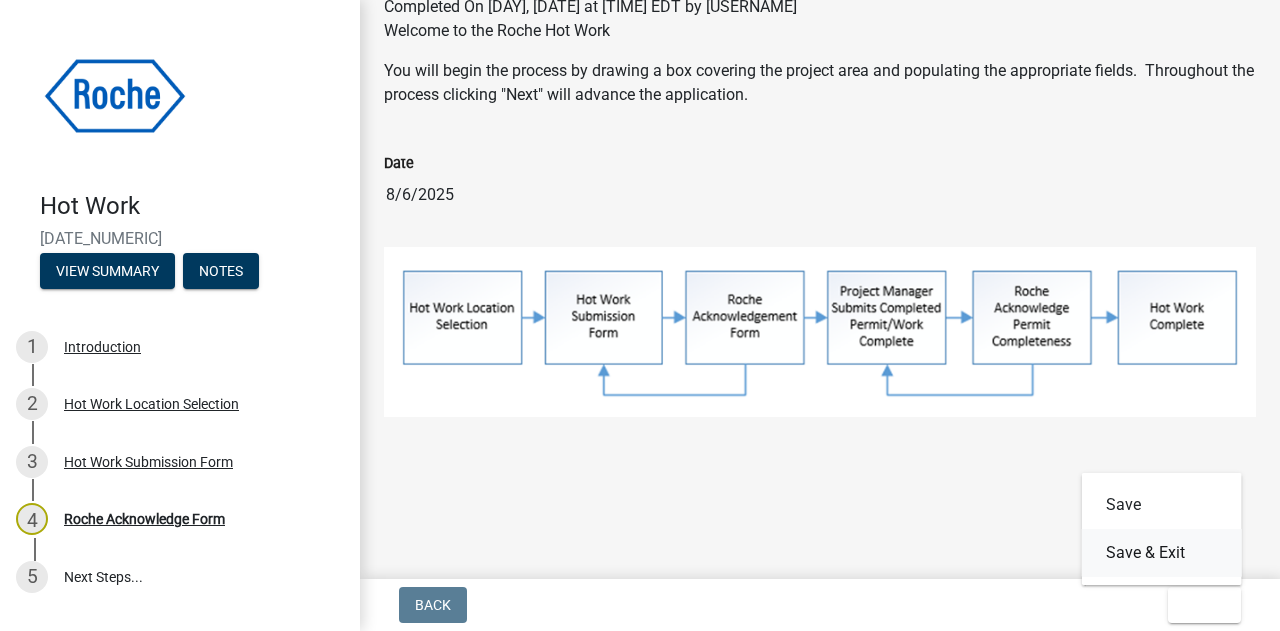 click on "Save & Exit" at bounding box center [1162, 553] 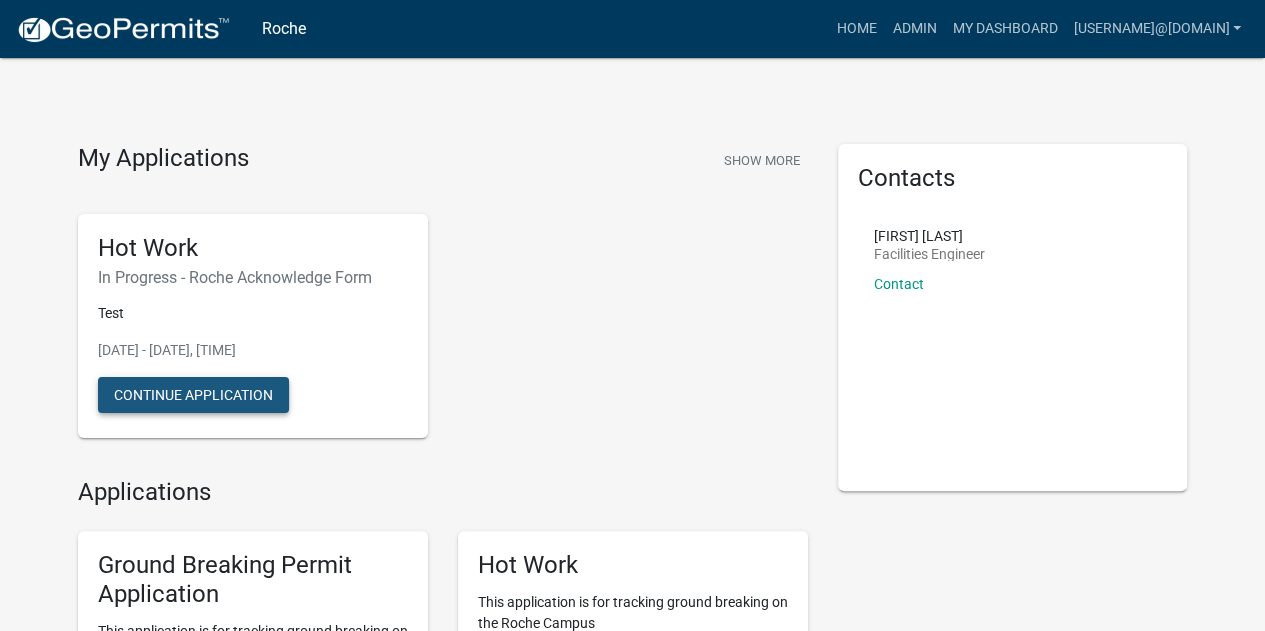 click on "Continue Application" 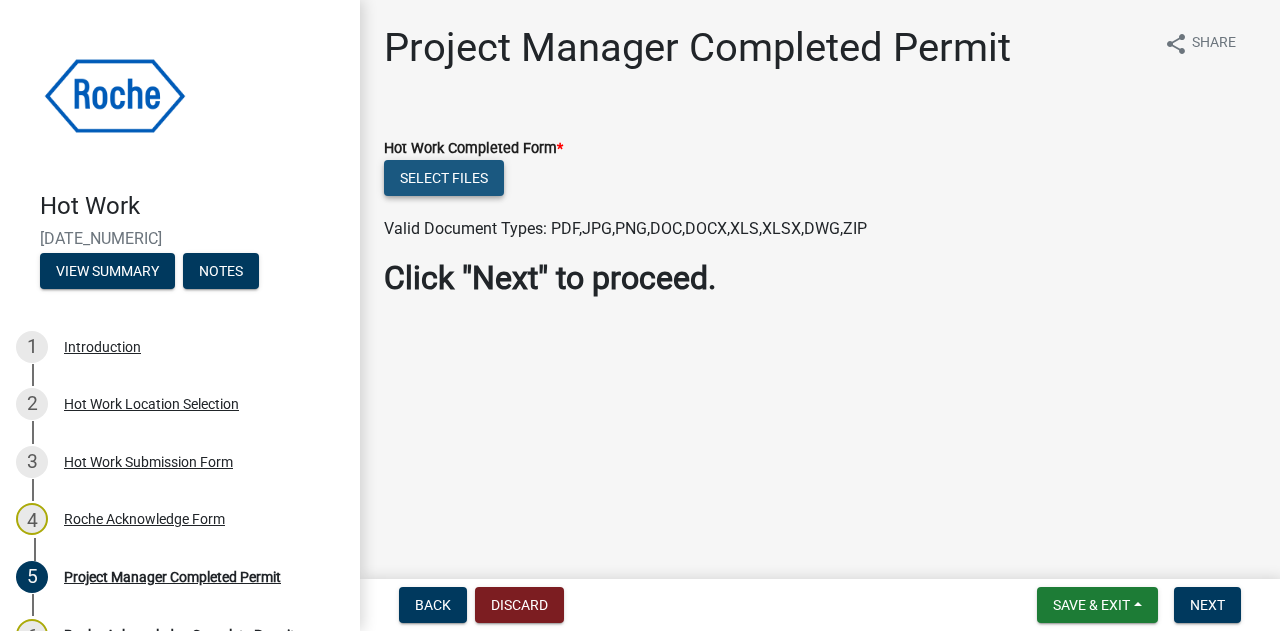 click on "Select files" 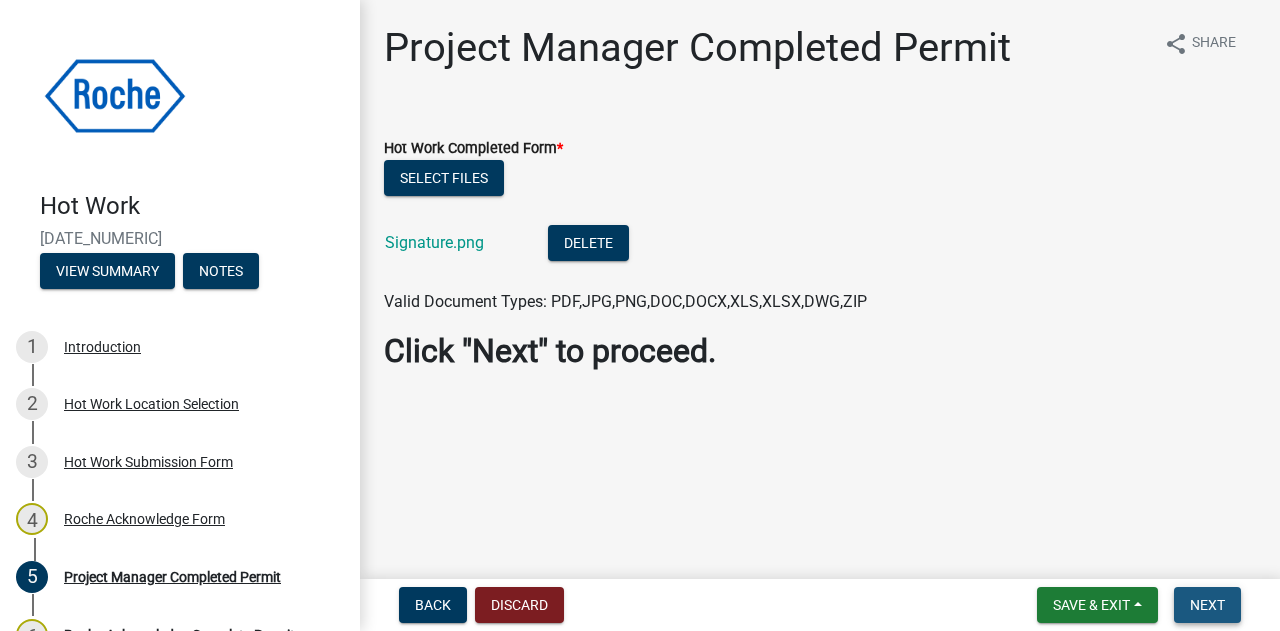click on "Next" at bounding box center [1207, 605] 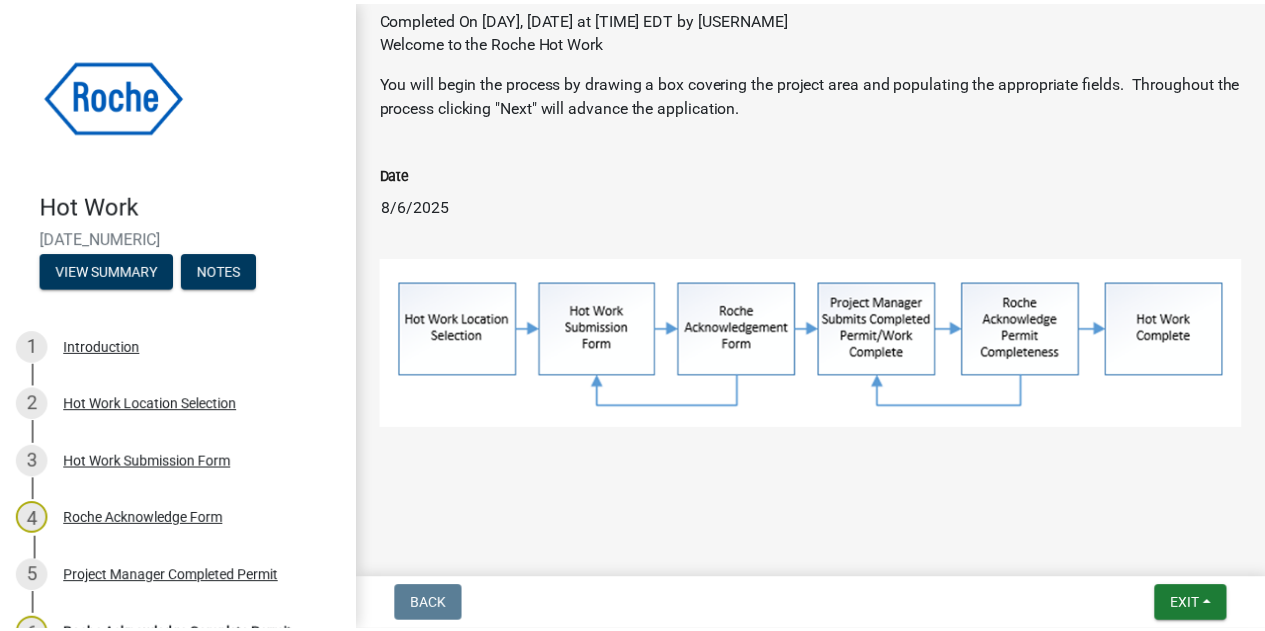scroll, scrollTop: 283, scrollLeft: 0, axis: vertical 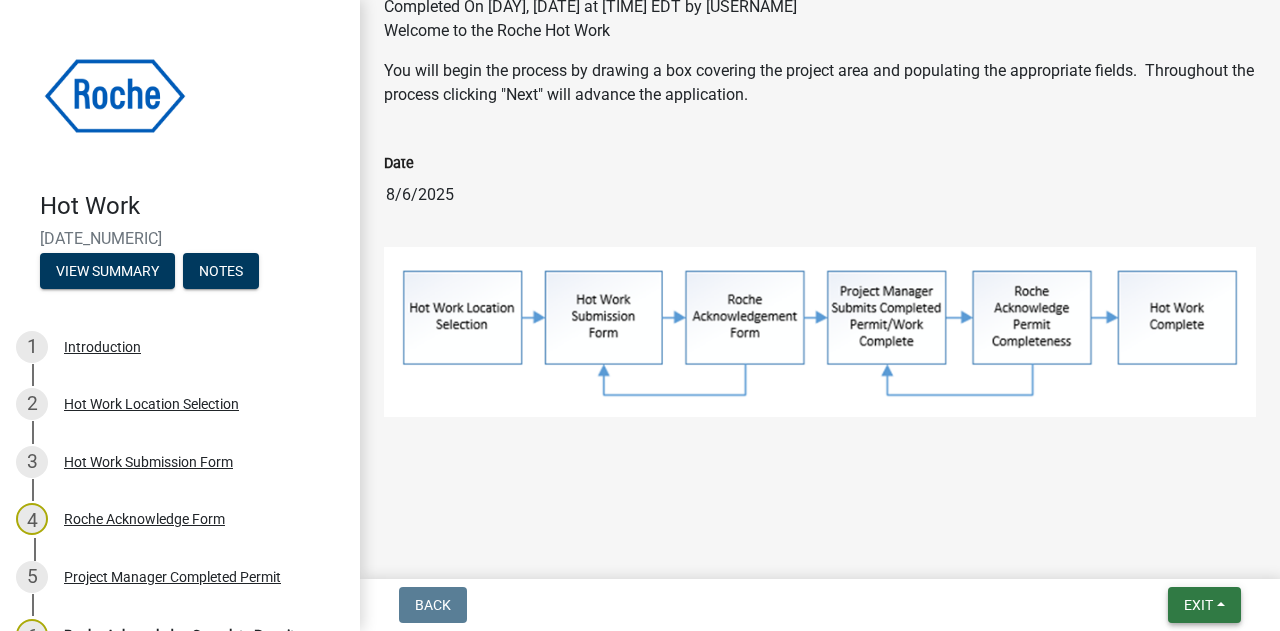 click on "Exit" at bounding box center [1204, 605] 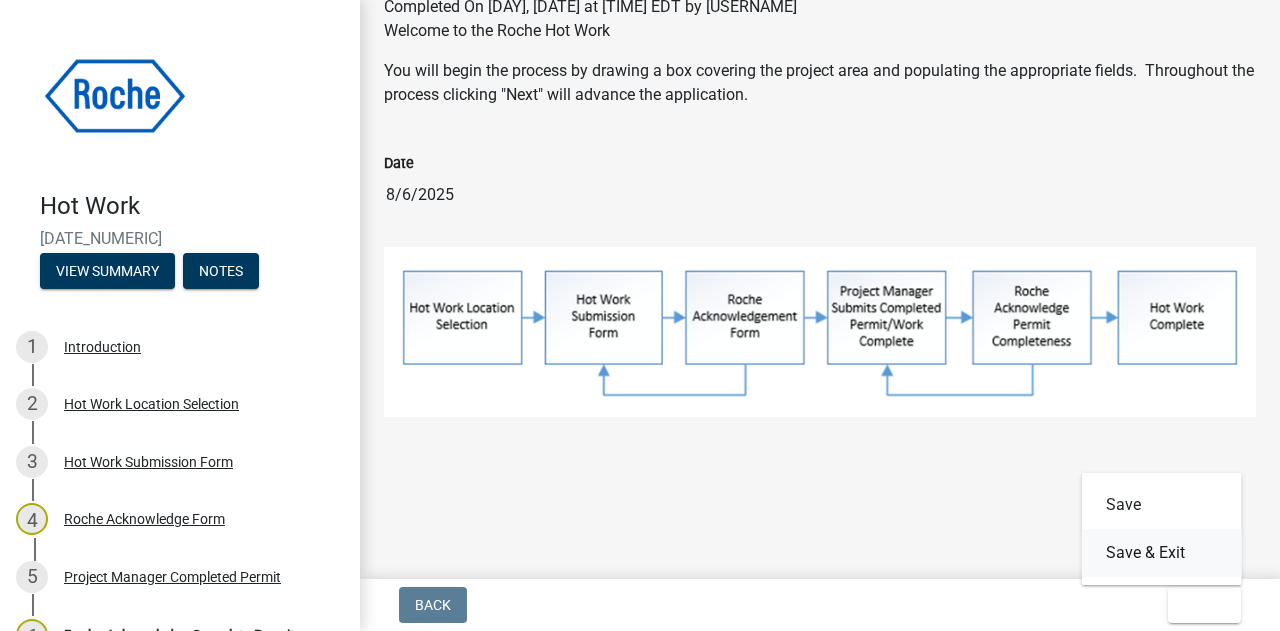 click on "Save & Exit" at bounding box center [1162, 553] 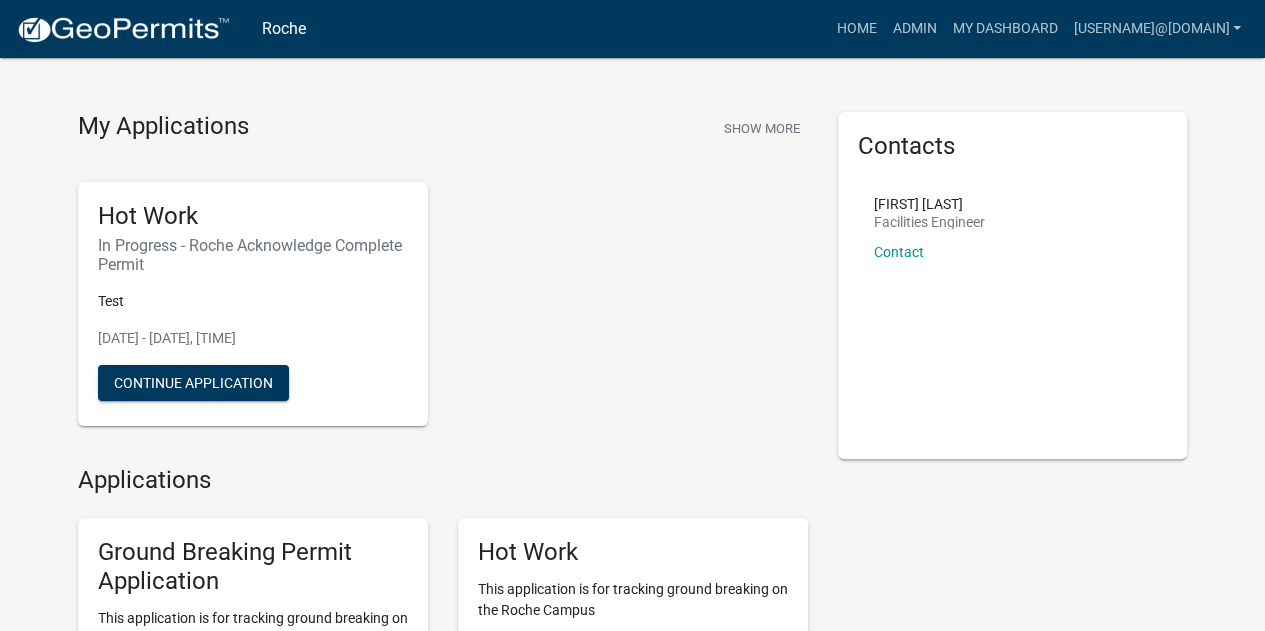 scroll, scrollTop: 0, scrollLeft: 0, axis: both 